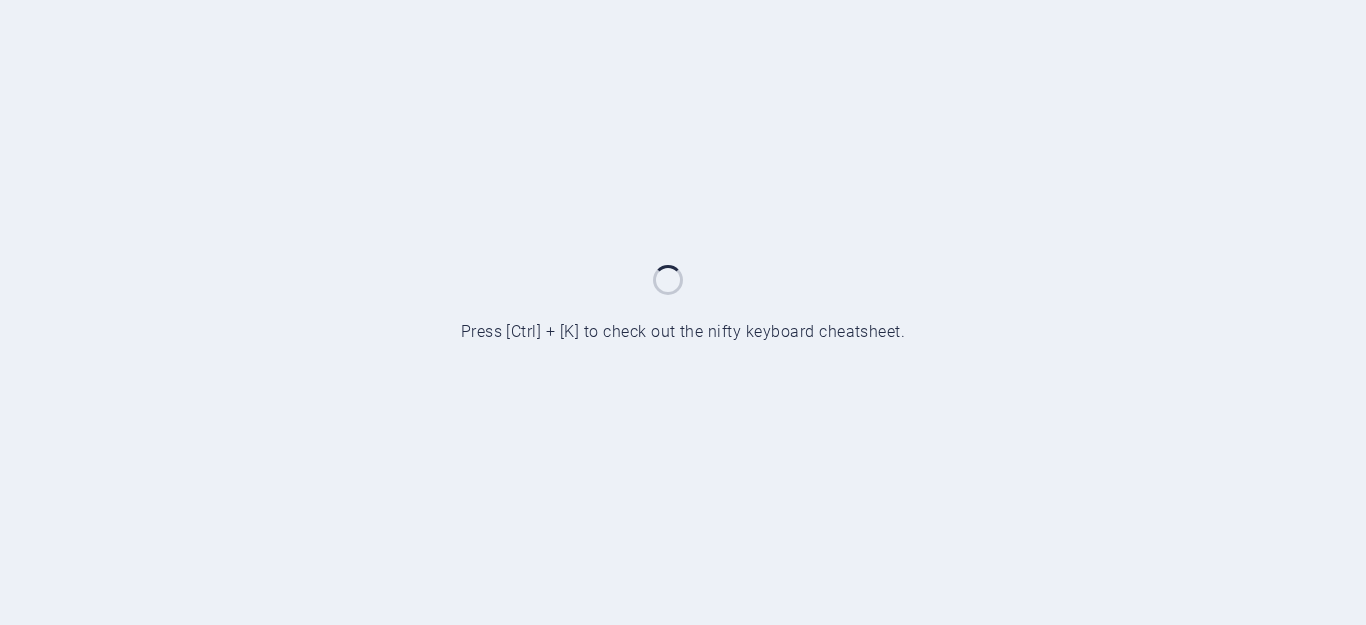 scroll, scrollTop: 0, scrollLeft: 0, axis: both 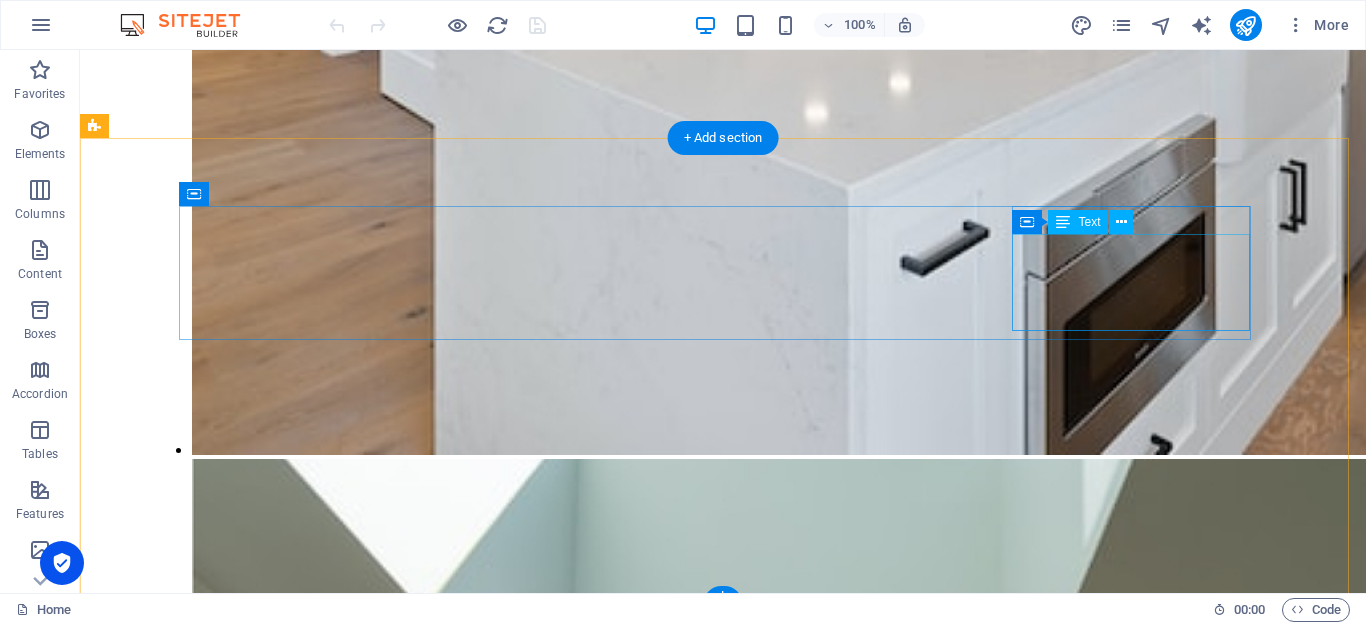 click on "045 477338" at bounding box center [150, 21527] 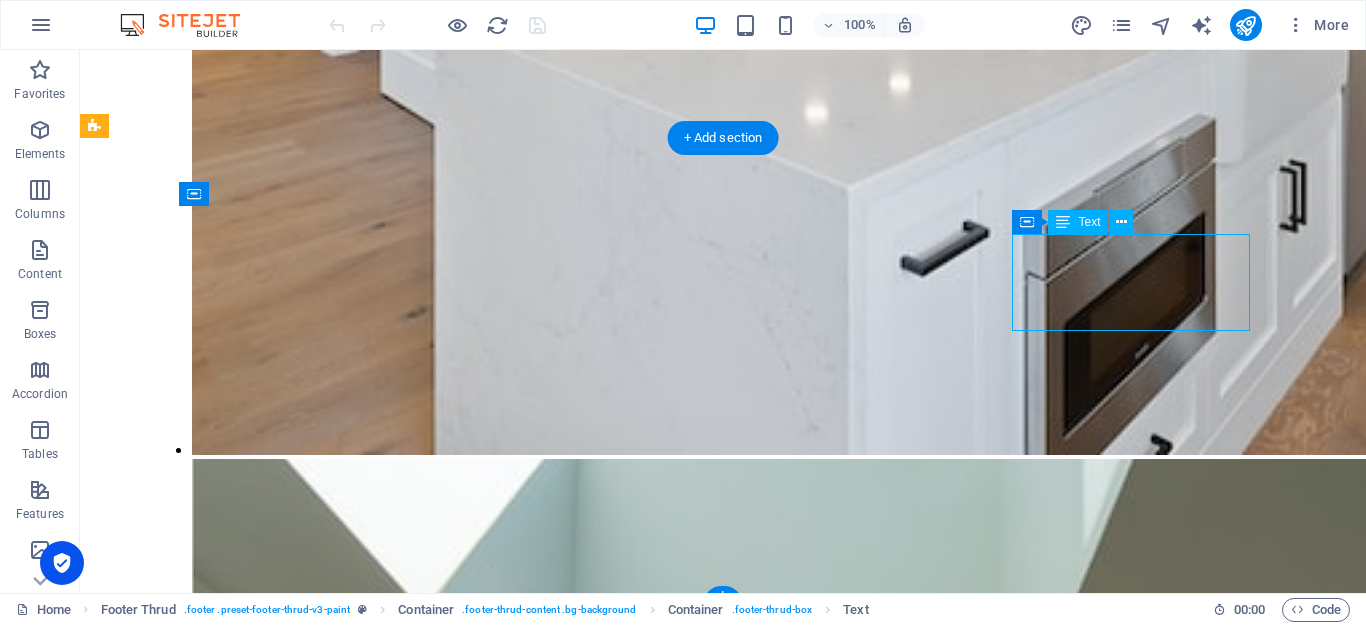 drag, startPoint x: 1030, startPoint y: 252, endPoint x: 1104, endPoint y: 250, distance: 74.02702 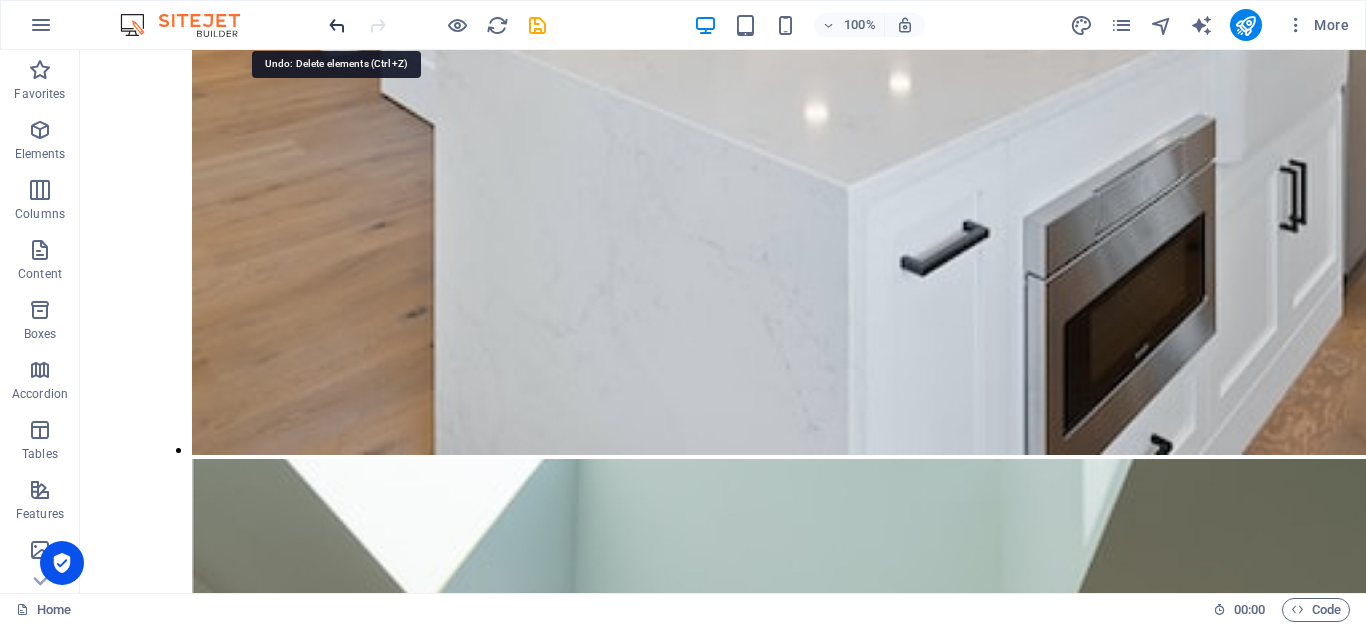 click at bounding box center [337, 25] 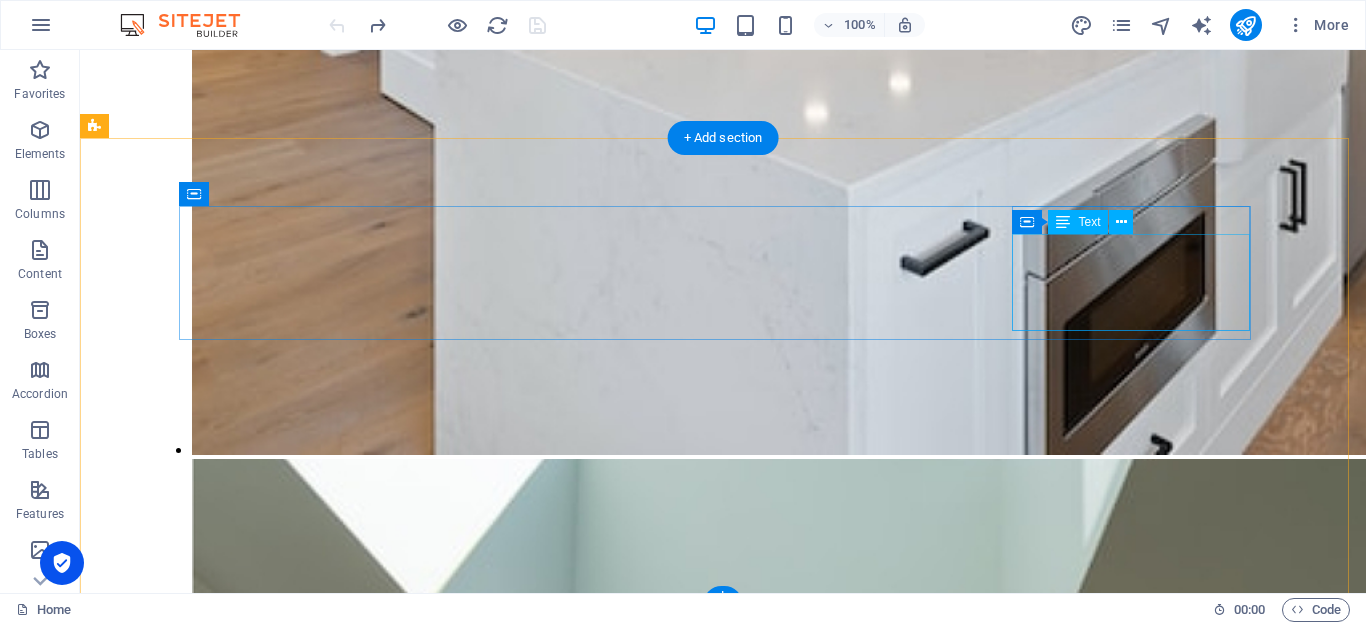 click on "045 477338      [EMAIL_ADDRESS][DOMAIN_NAME]       [GEOGRAPHIC_DATA] , [GEOGRAPHIC_DATA]" at bounding box center (723, 22386) 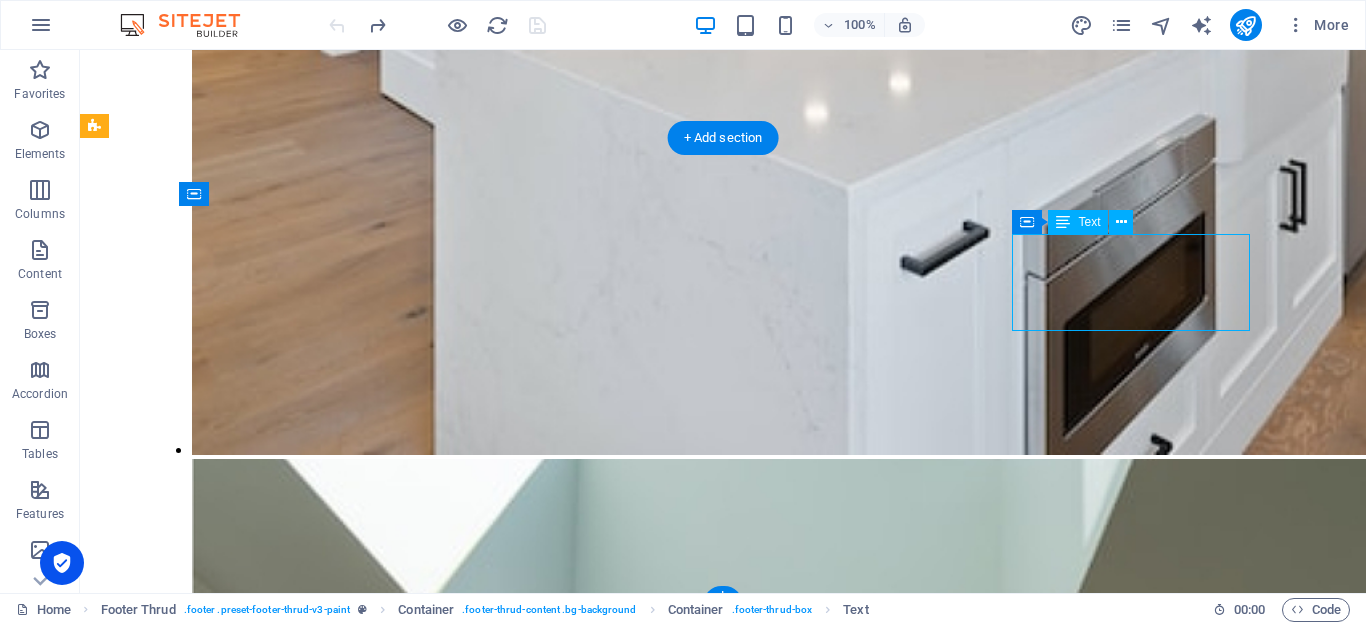 click on "045 477338" at bounding box center [150, 21527] 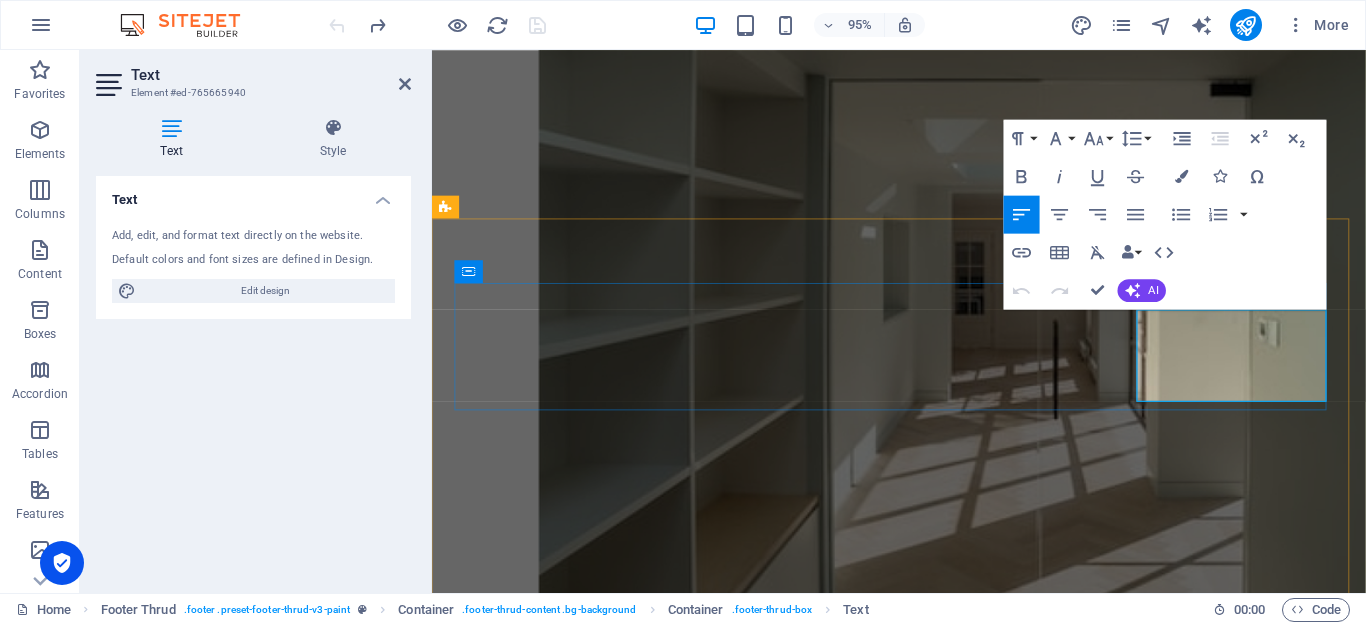 click on "045 477338" at bounding box center [502, 16517] 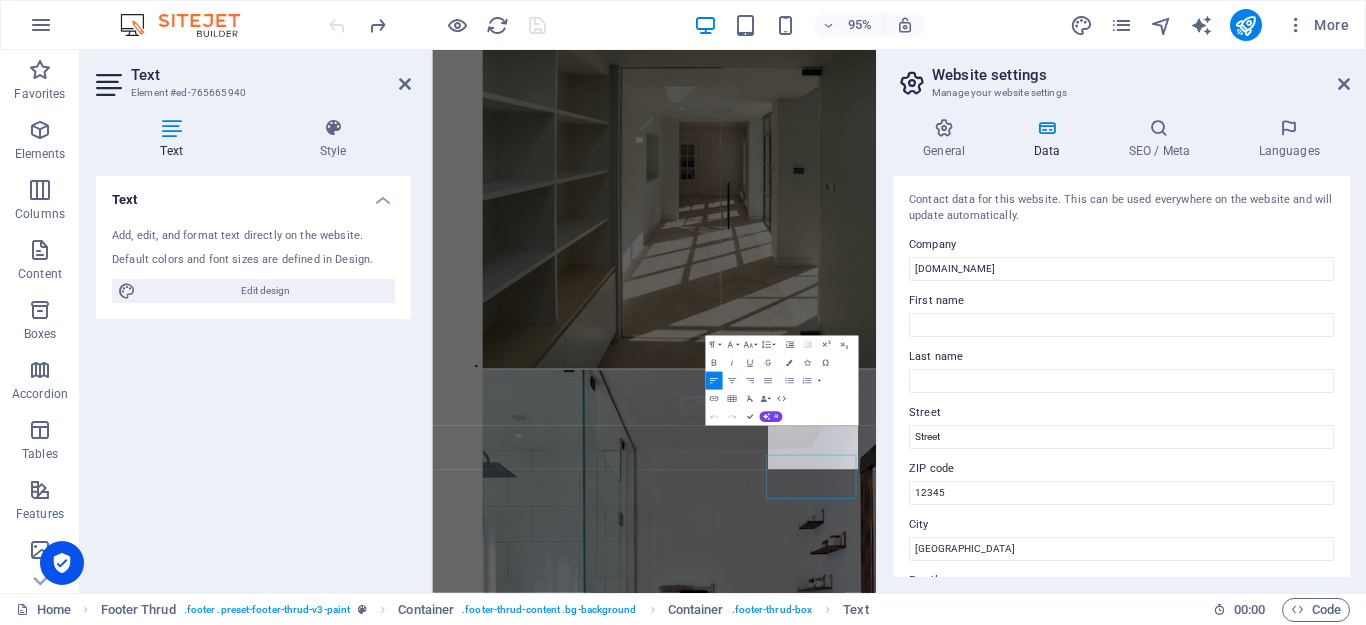 scroll, scrollTop: 5781, scrollLeft: 0, axis: vertical 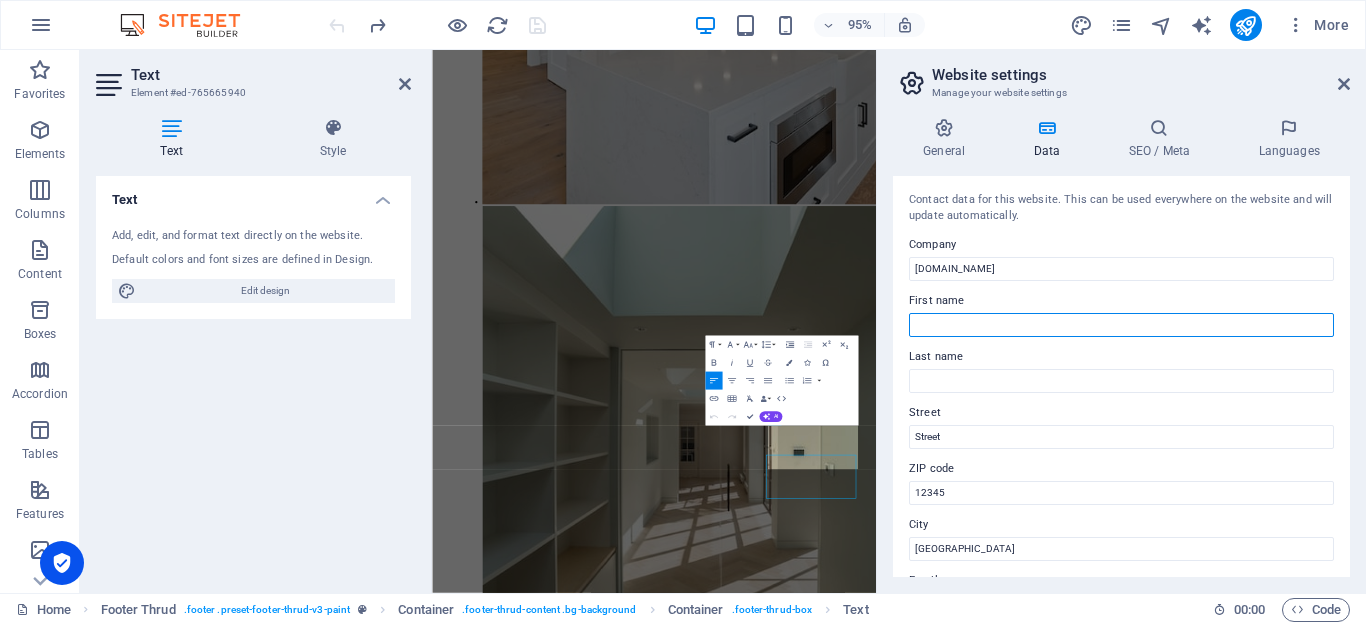 click on "First name" at bounding box center (1121, 325) 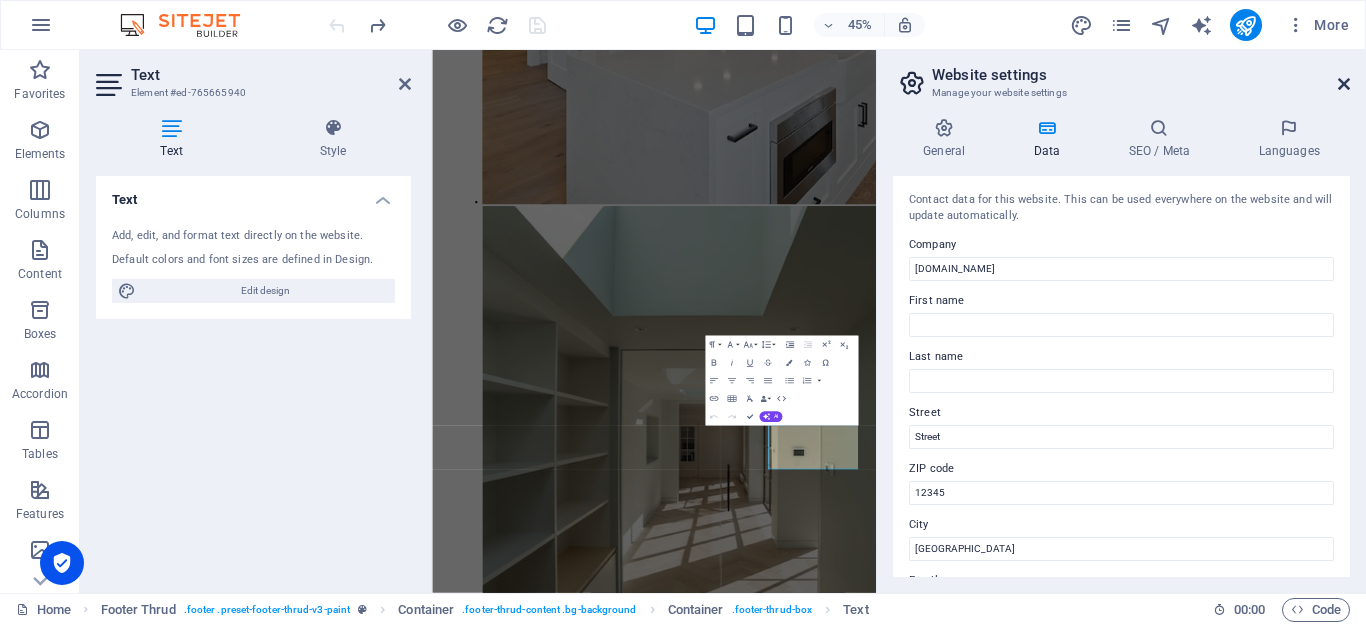 click at bounding box center (1344, 84) 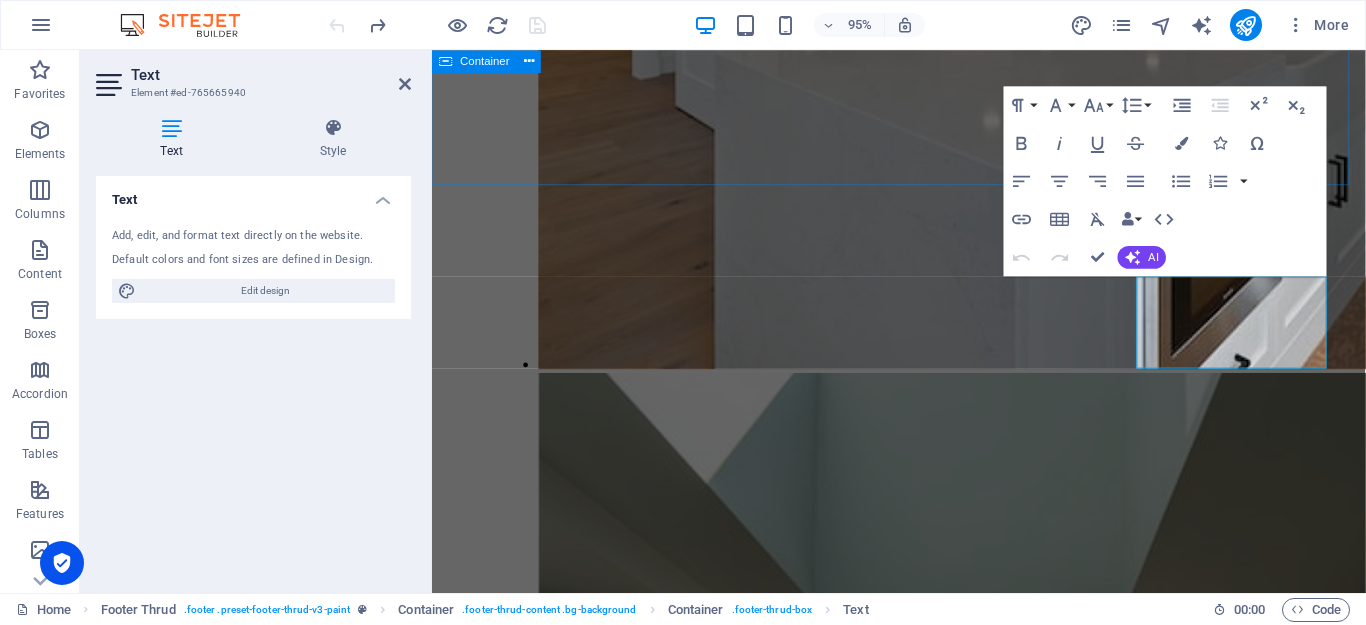 scroll, scrollTop: 6443, scrollLeft: 0, axis: vertical 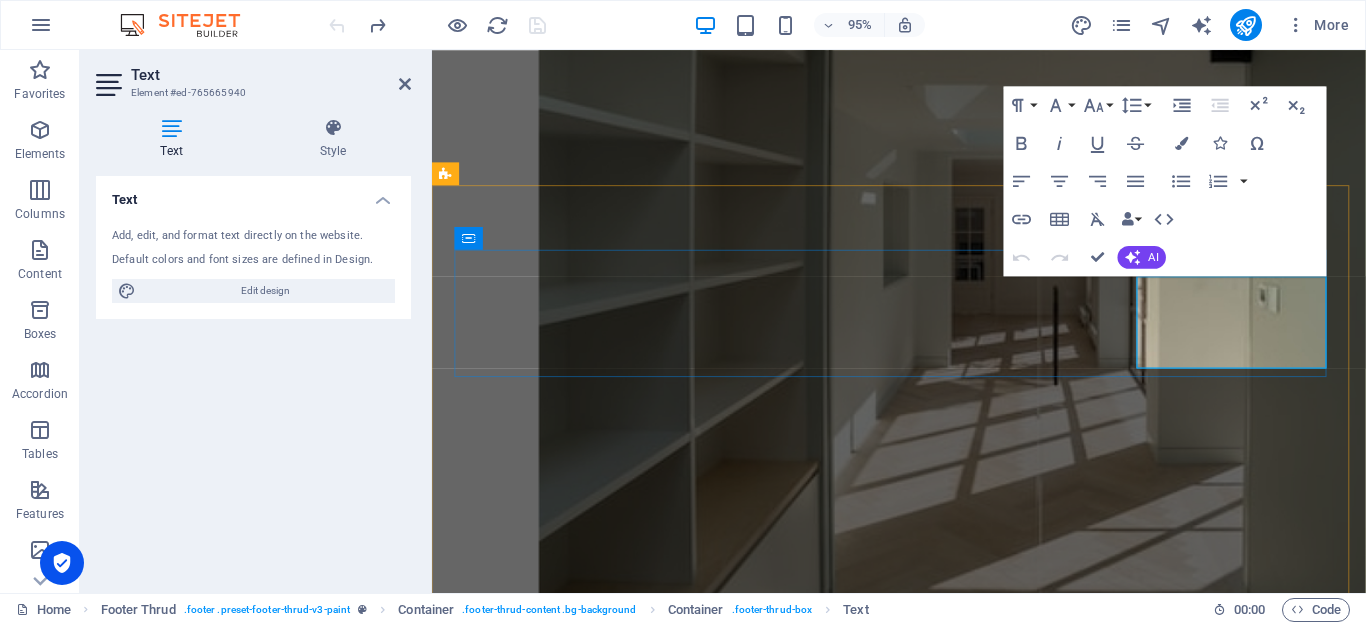 click on "045 477338" at bounding box center (502, 16482) 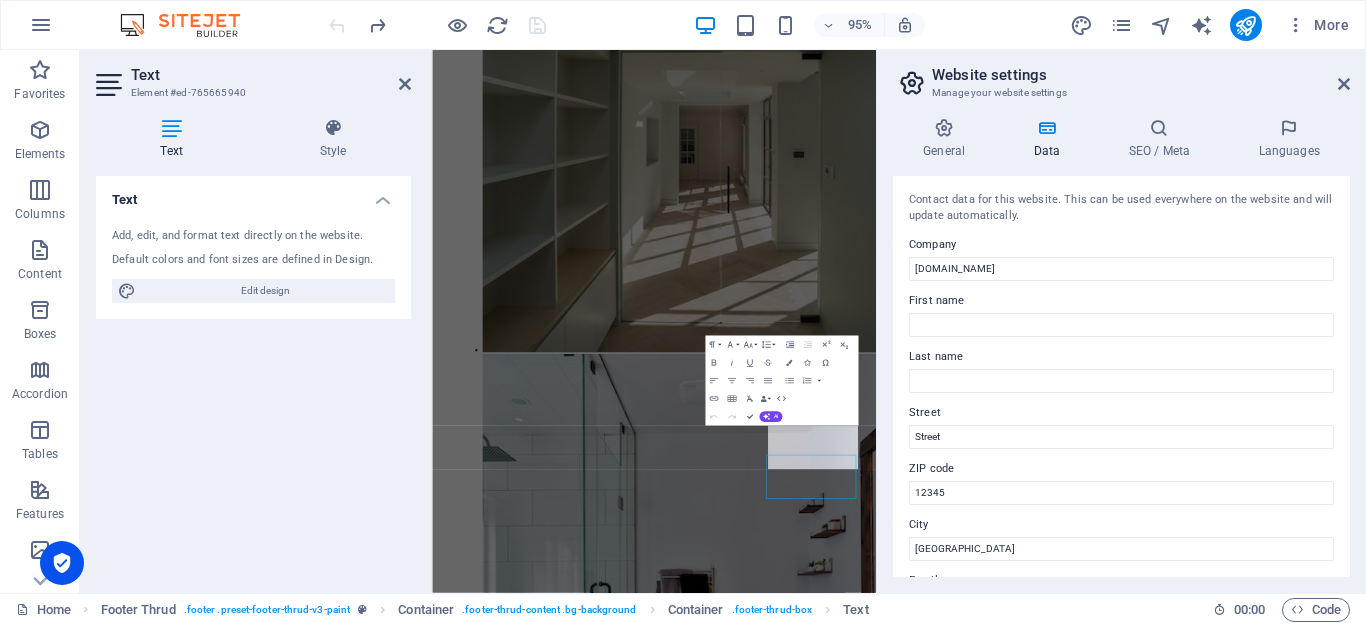 scroll, scrollTop: 5781, scrollLeft: 0, axis: vertical 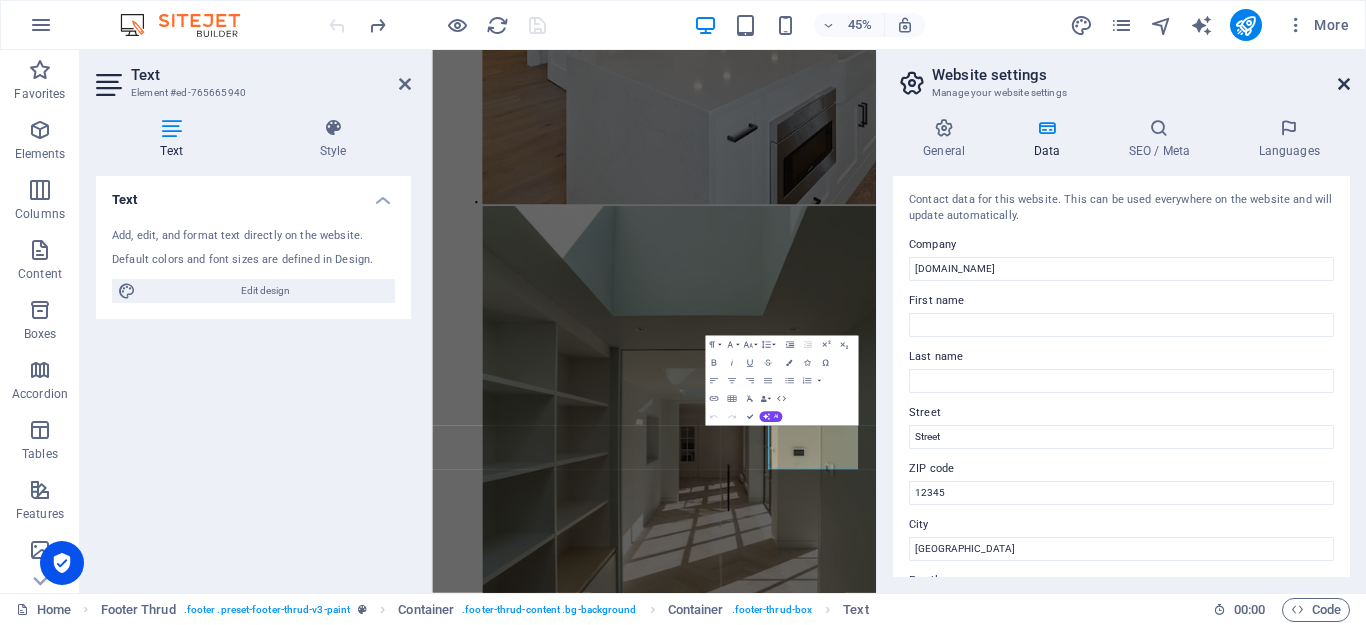 click at bounding box center (1344, 84) 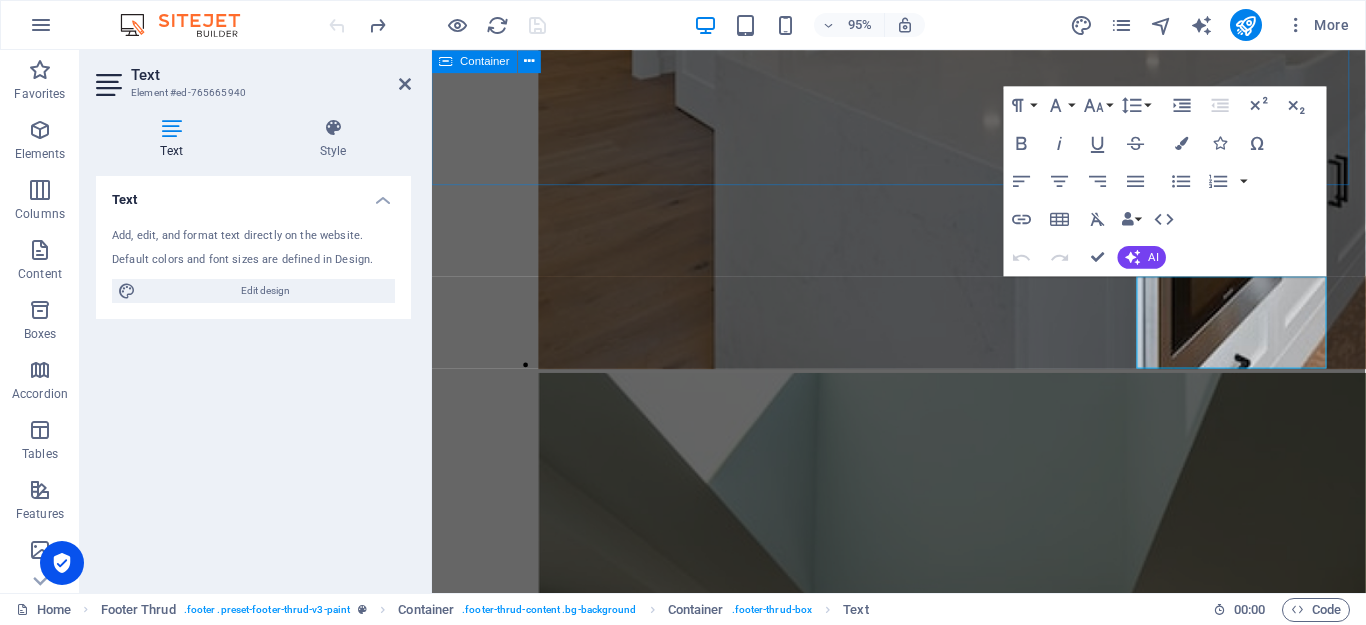 scroll, scrollTop: 6443, scrollLeft: 0, axis: vertical 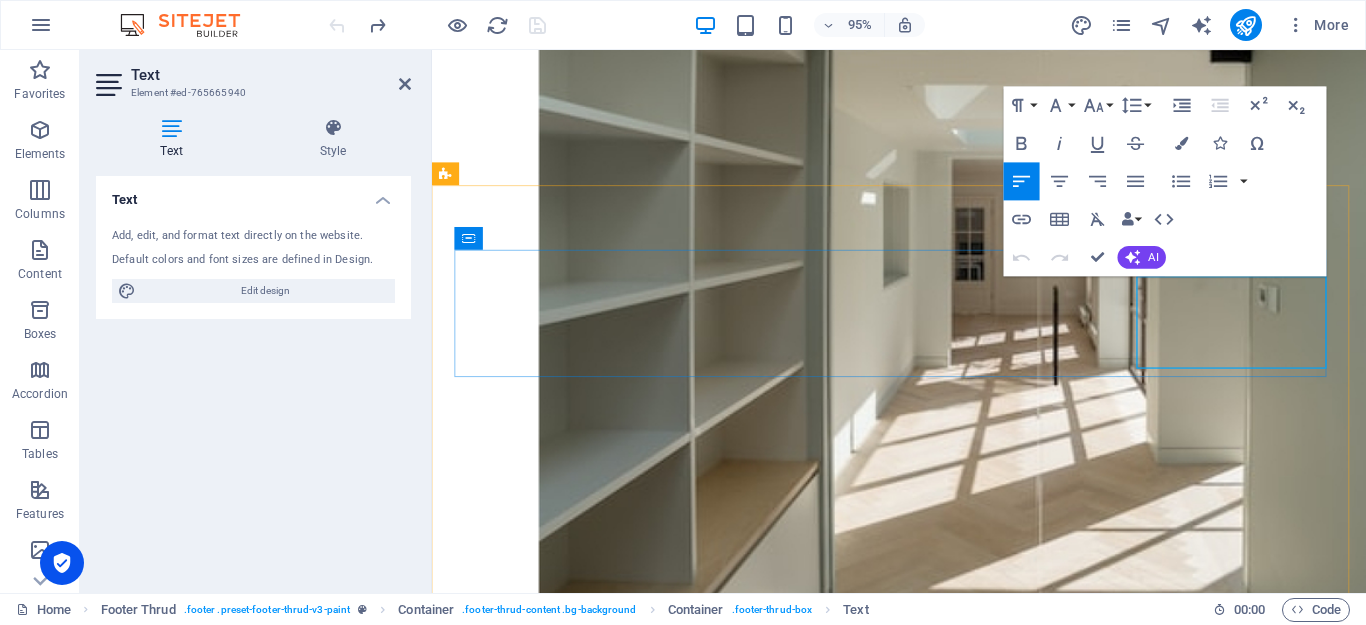 click on "045 477338" at bounding box center [502, 16482] 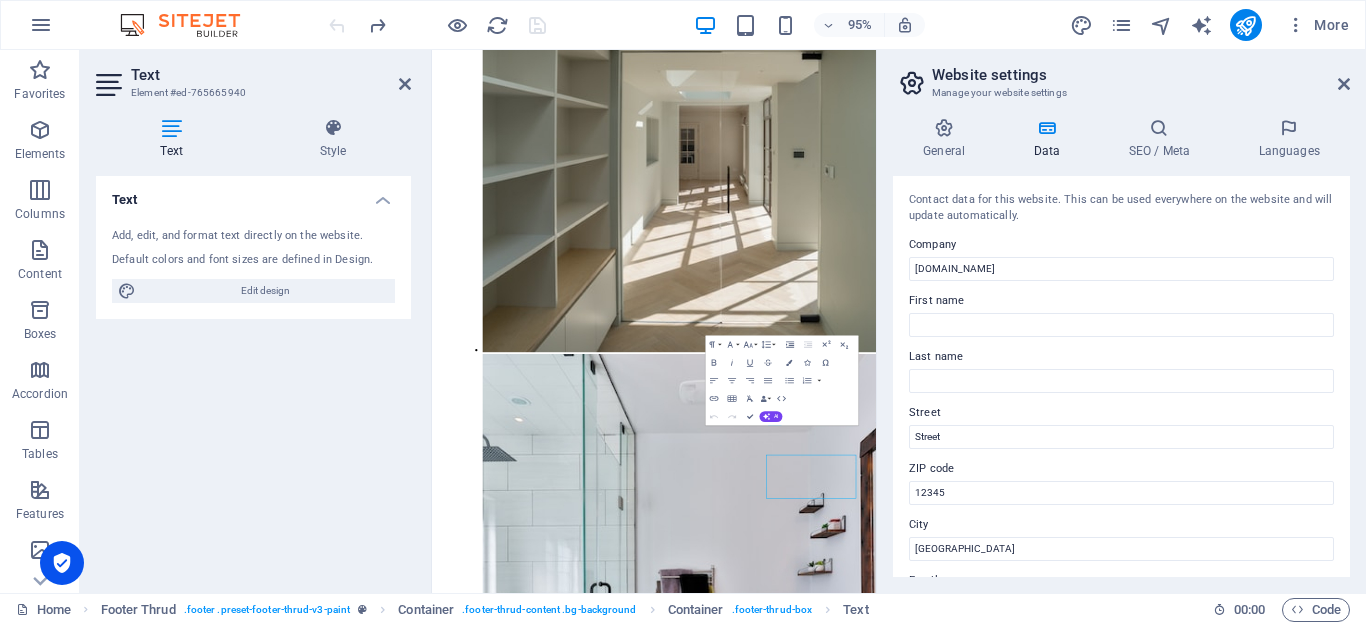 scroll, scrollTop: 5781, scrollLeft: 0, axis: vertical 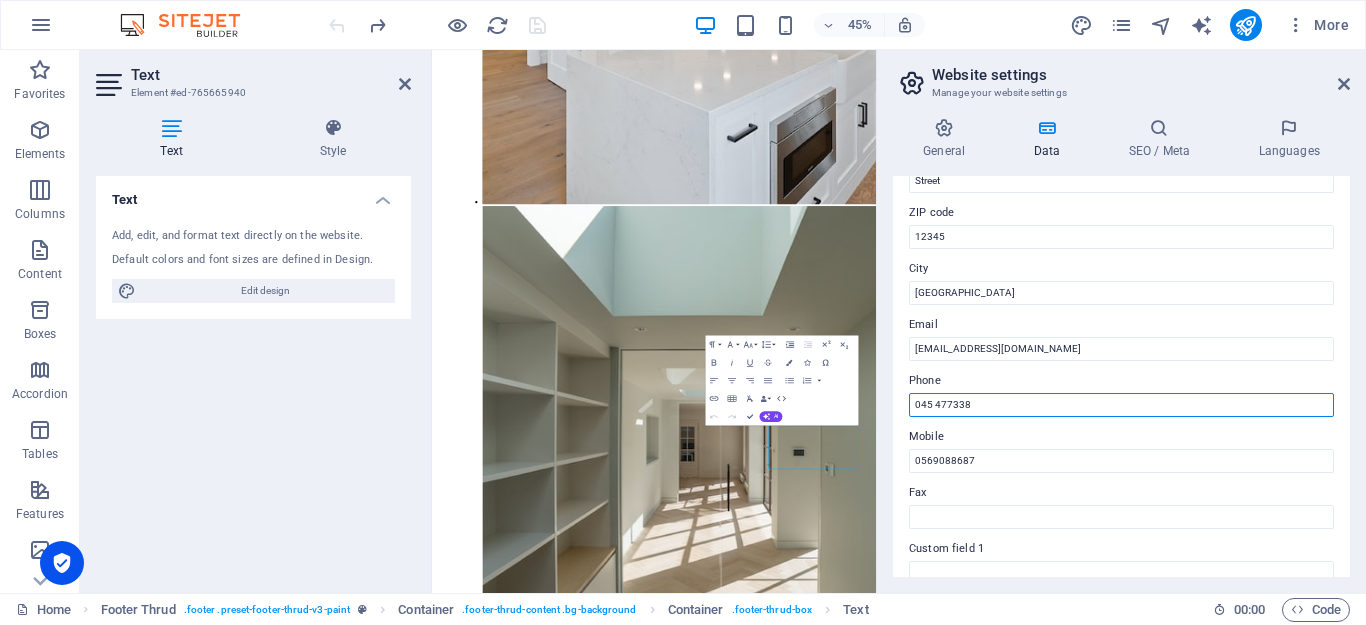 click on "045 477338" at bounding box center (1121, 405) 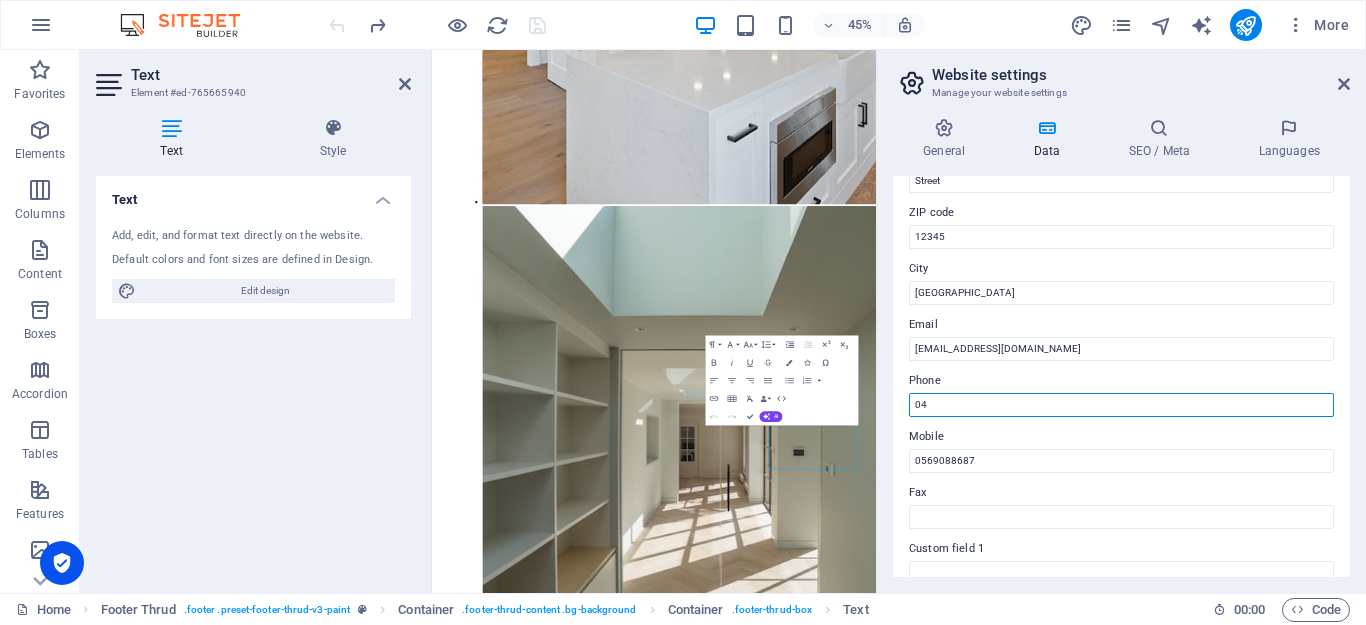 type on "0" 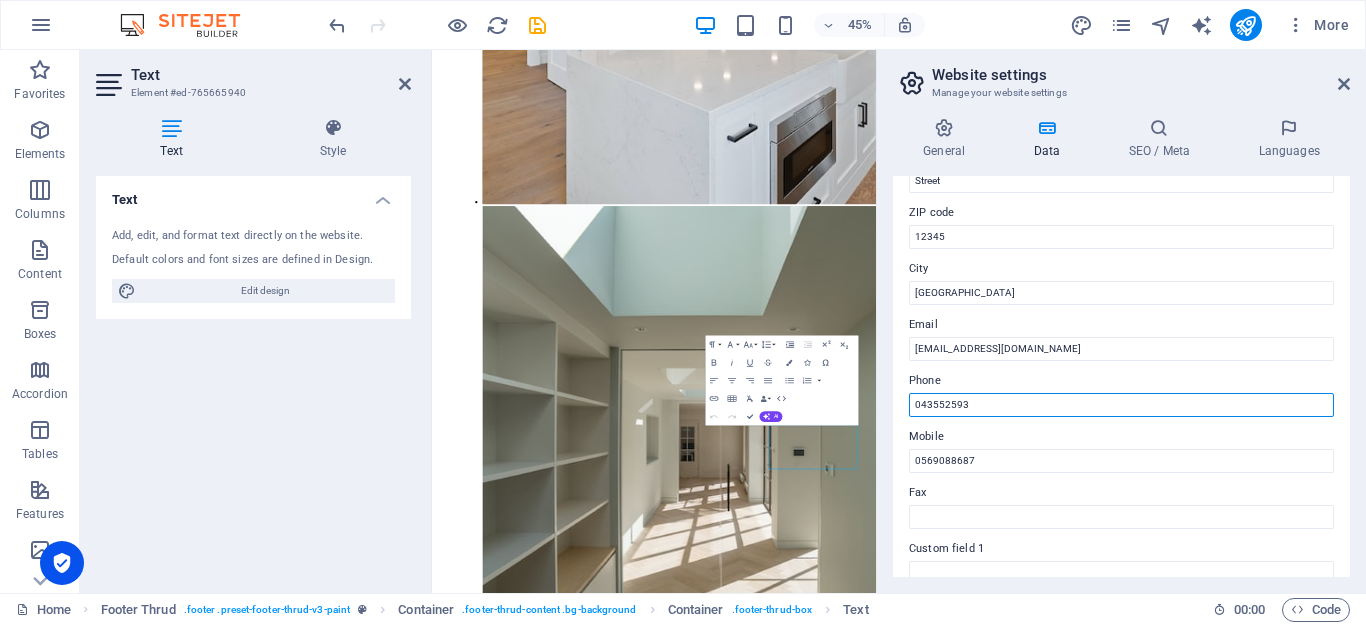 type on "043552593" 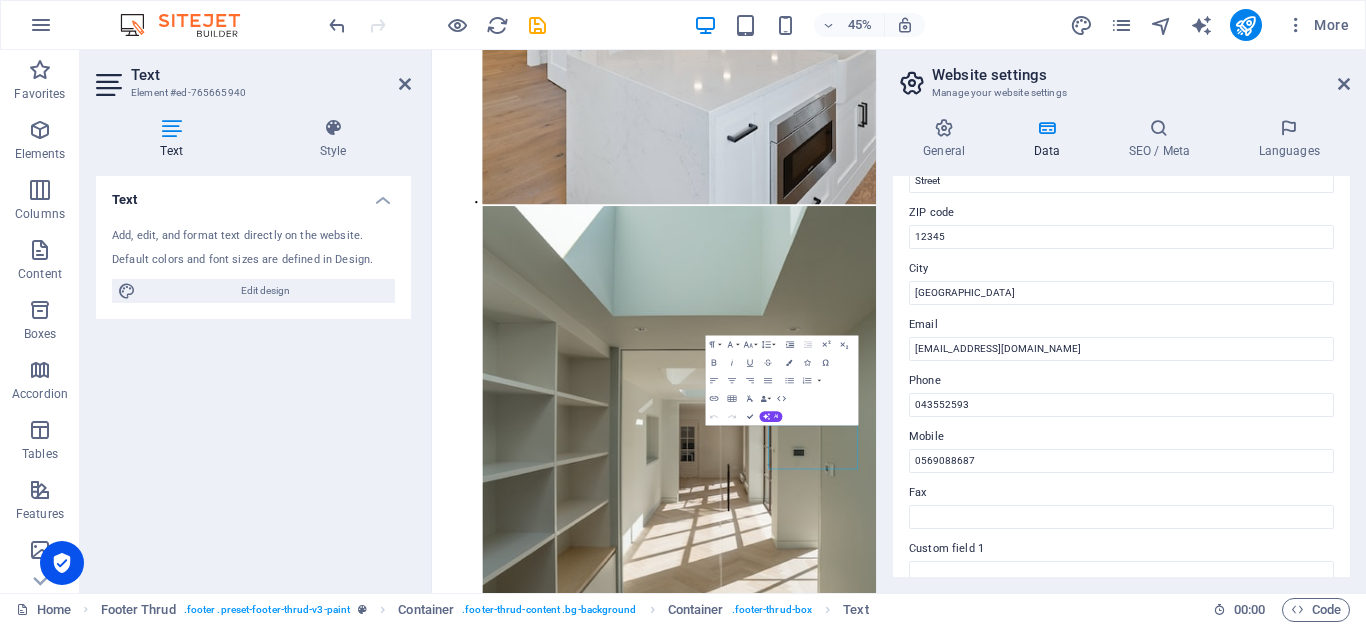 drag, startPoint x: 1344, startPoint y: 379, endPoint x: 1344, endPoint y: 478, distance: 99 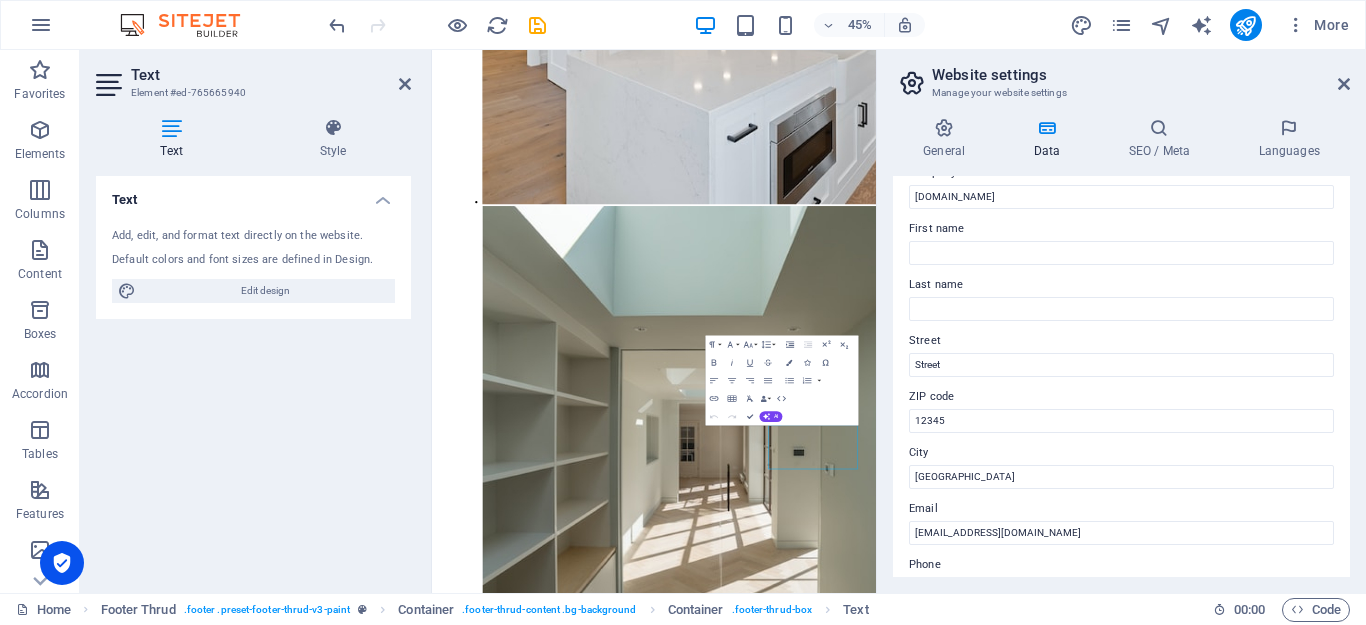 scroll, scrollTop: 0, scrollLeft: 0, axis: both 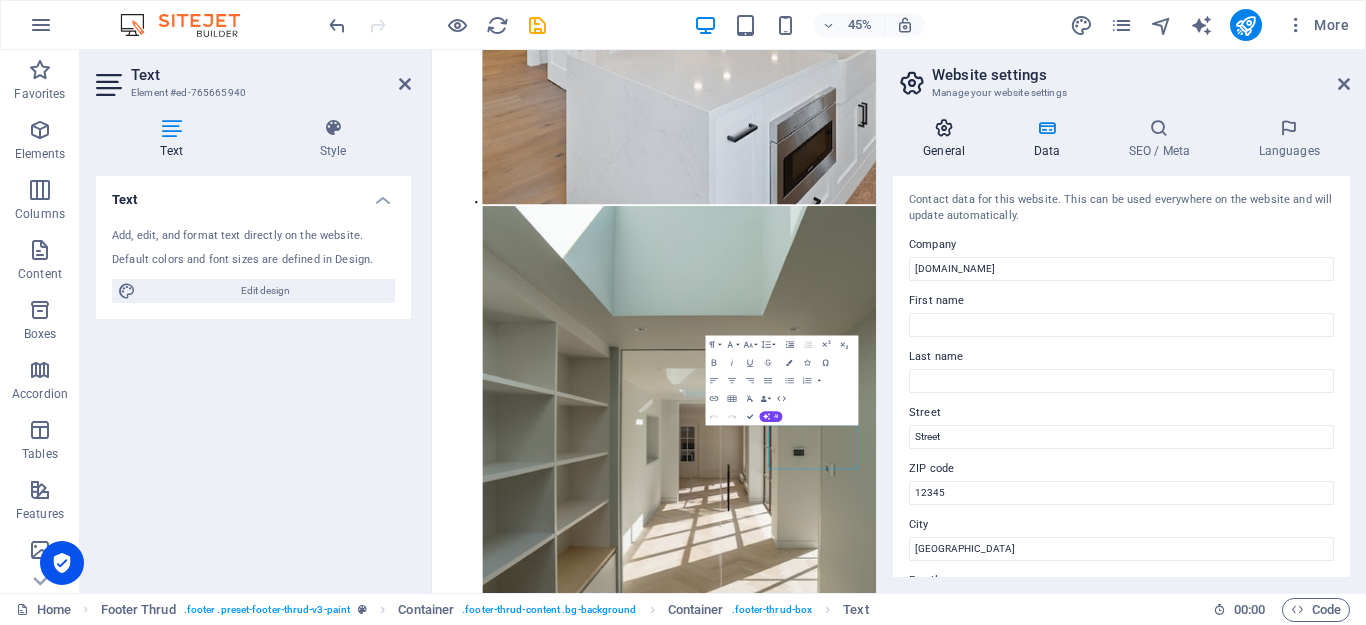 click on "General" at bounding box center [948, 139] 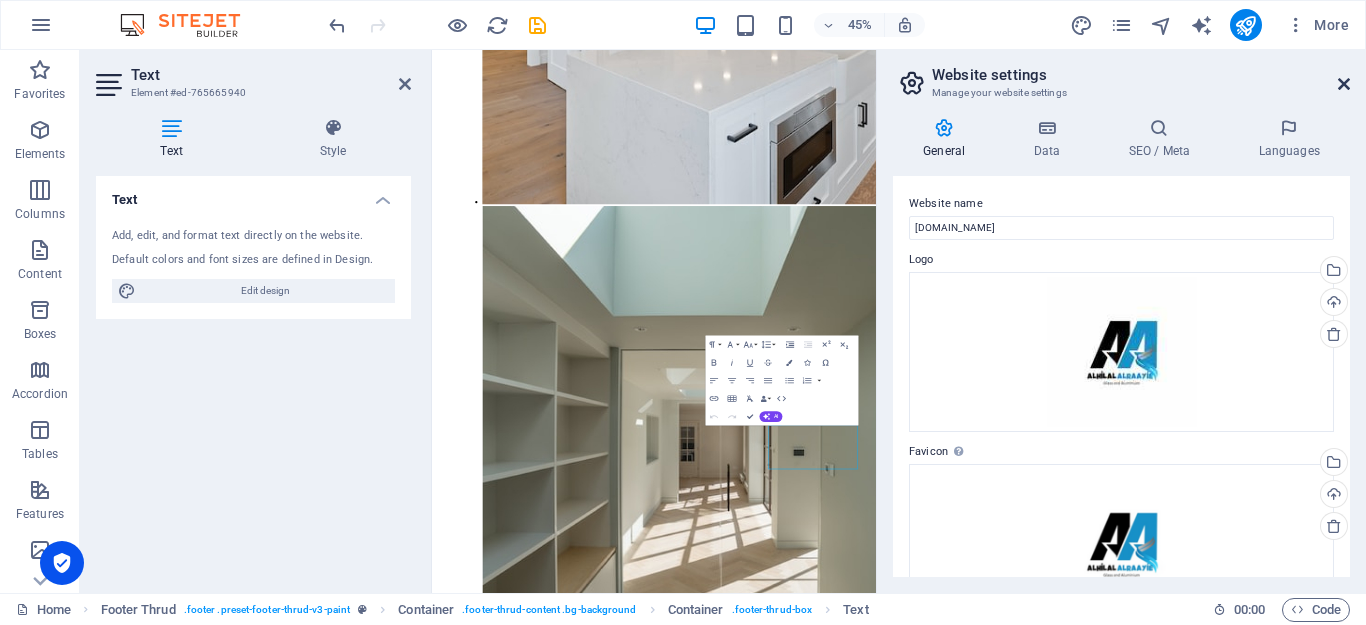 click at bounding box center [1344, 84] 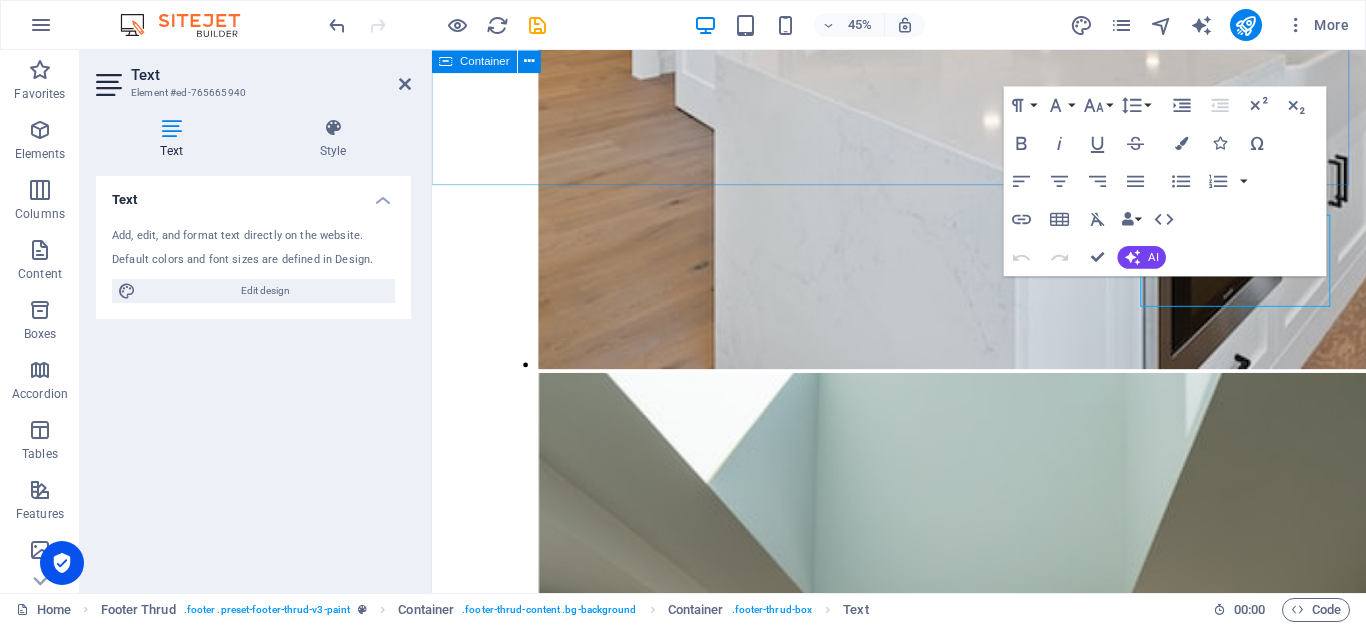 scroll, scrollTop: 6443, scrollLeft: 0, axis: vertical 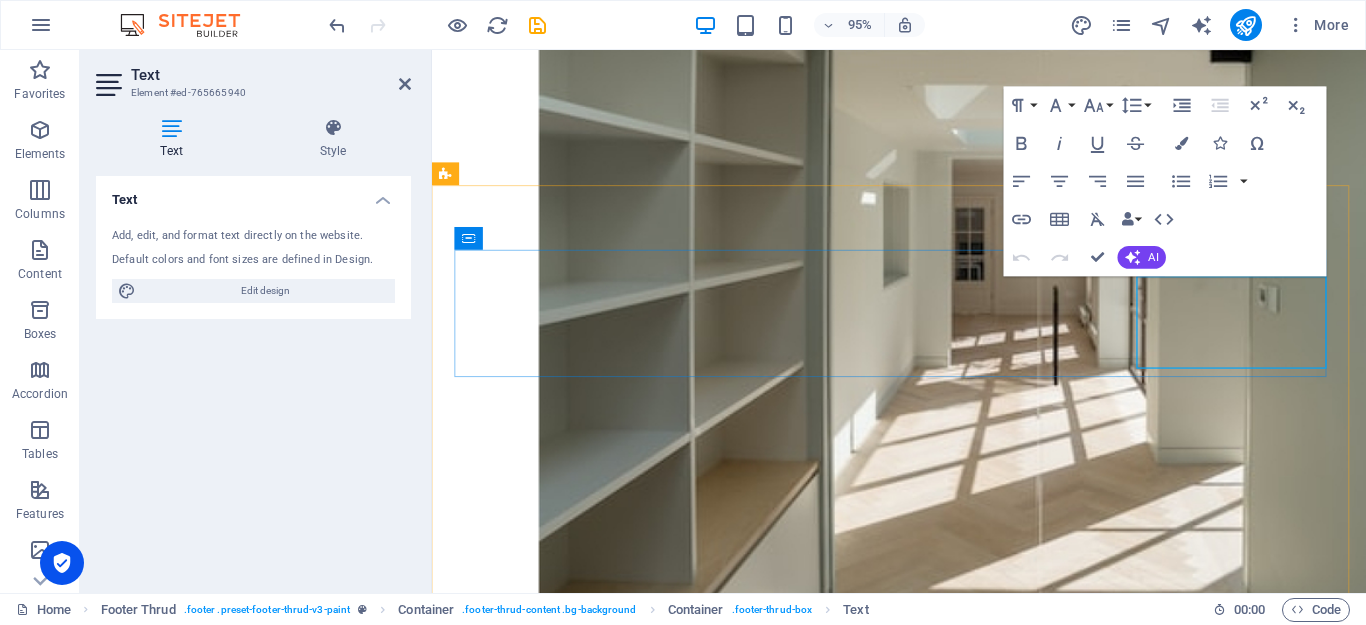 click on "043552593" at bounding box center (923, 16011) 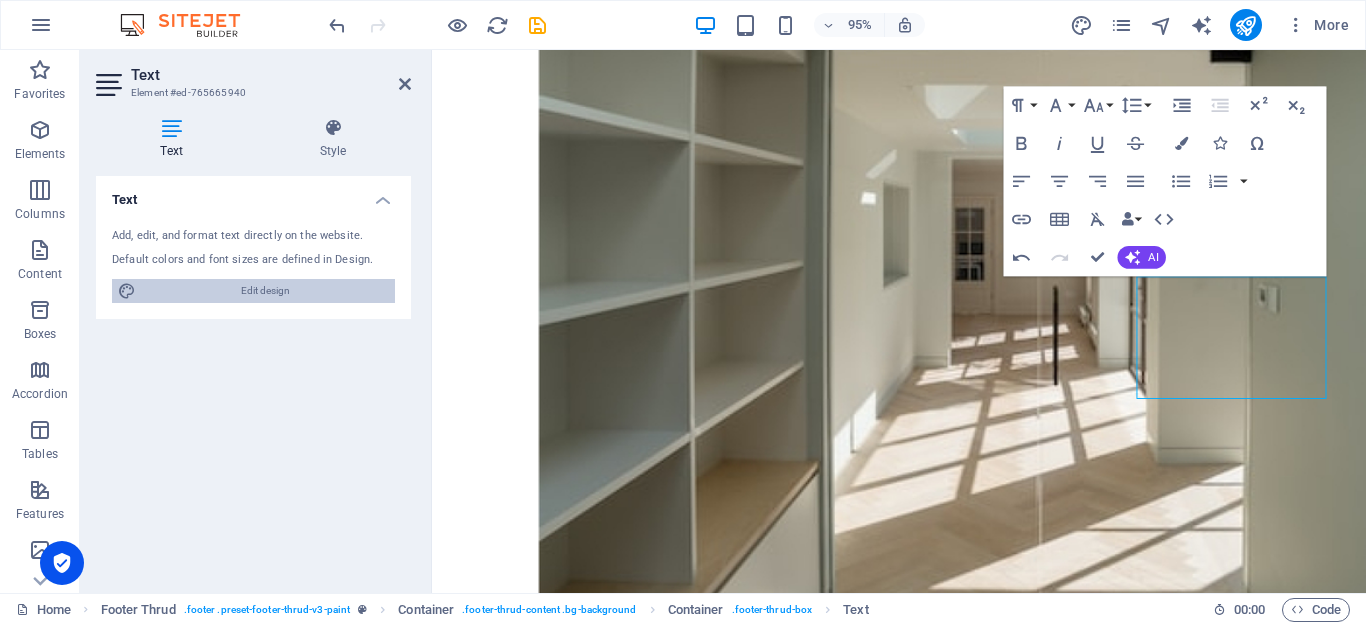click on "Edit design" at bounding box center [265, 291] 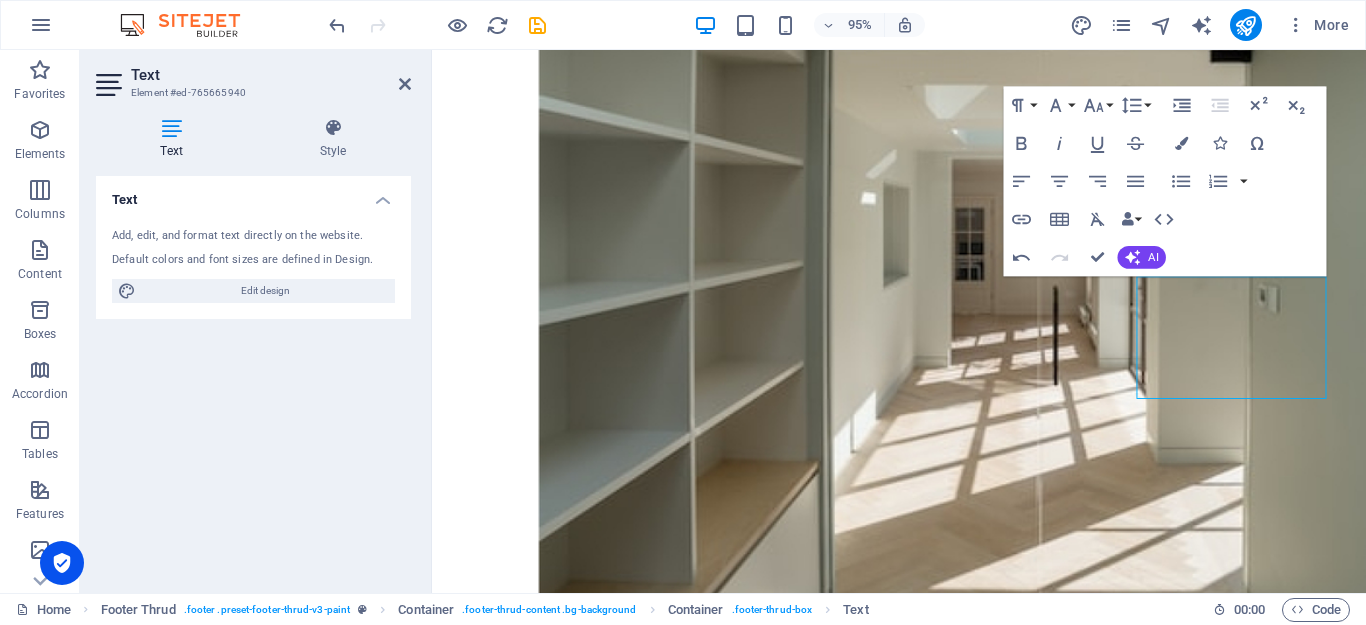 select on "px" 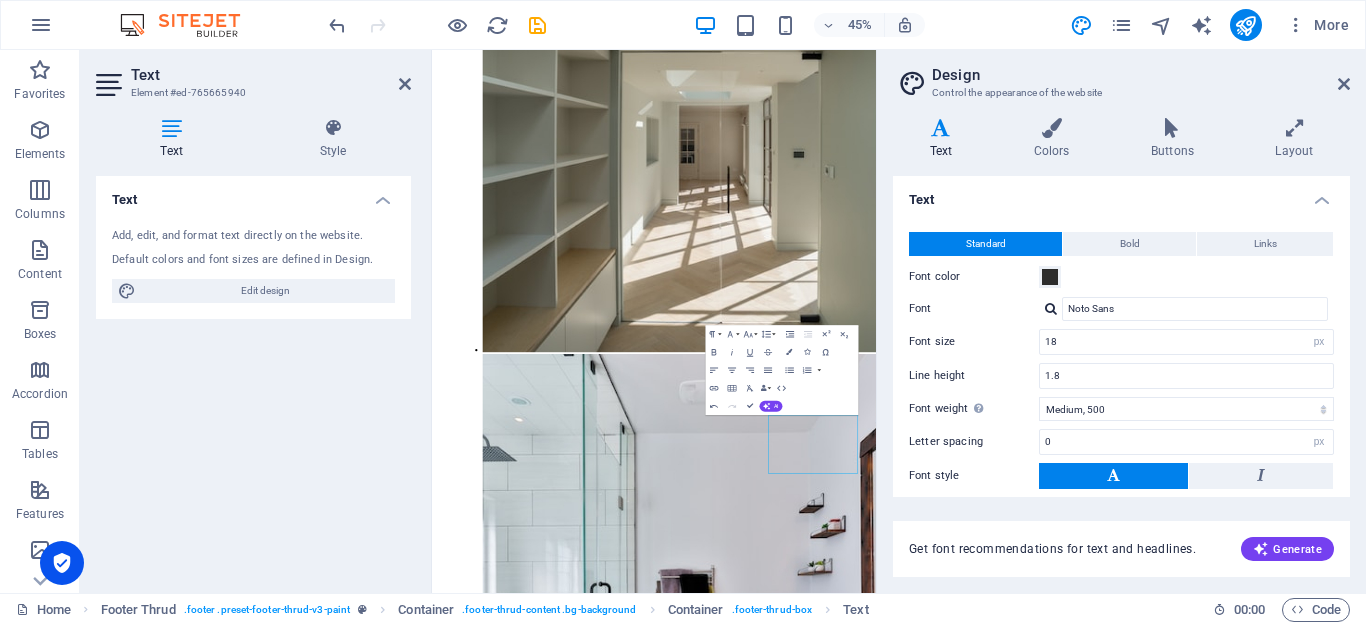 scroll, scrollTop: 5804, scrollLeft: 0, axis: vertical 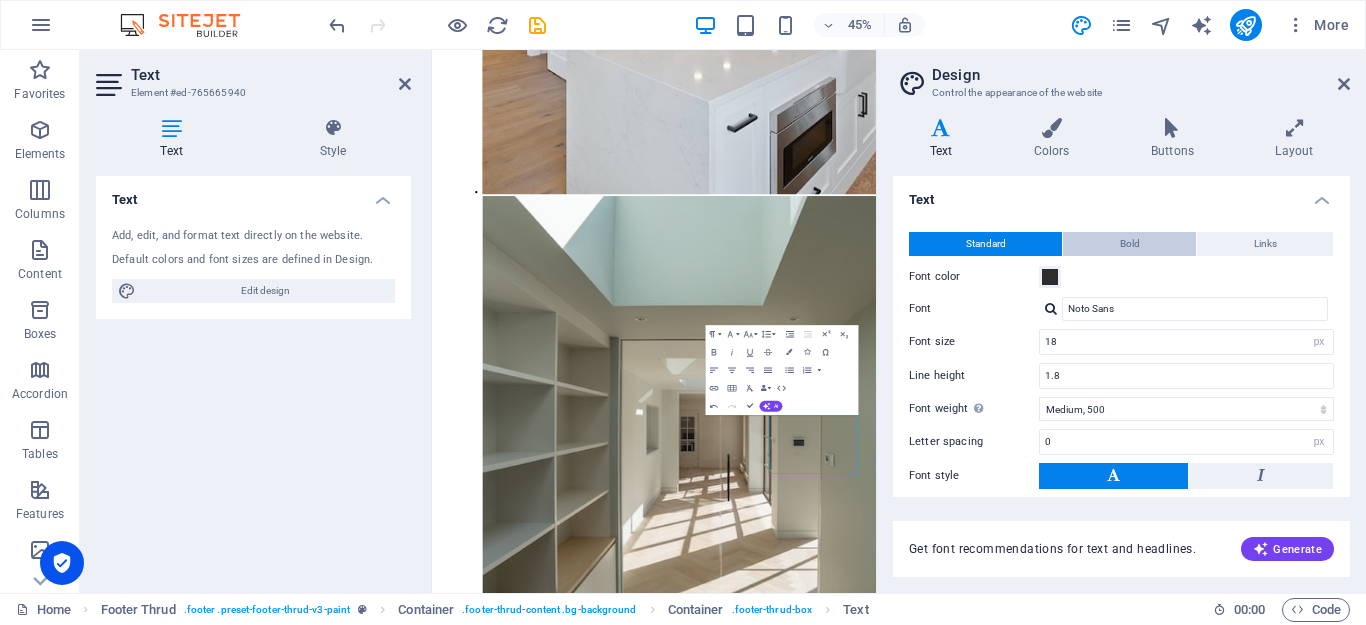 click on "Bold" at bounding box center [1129, 244] 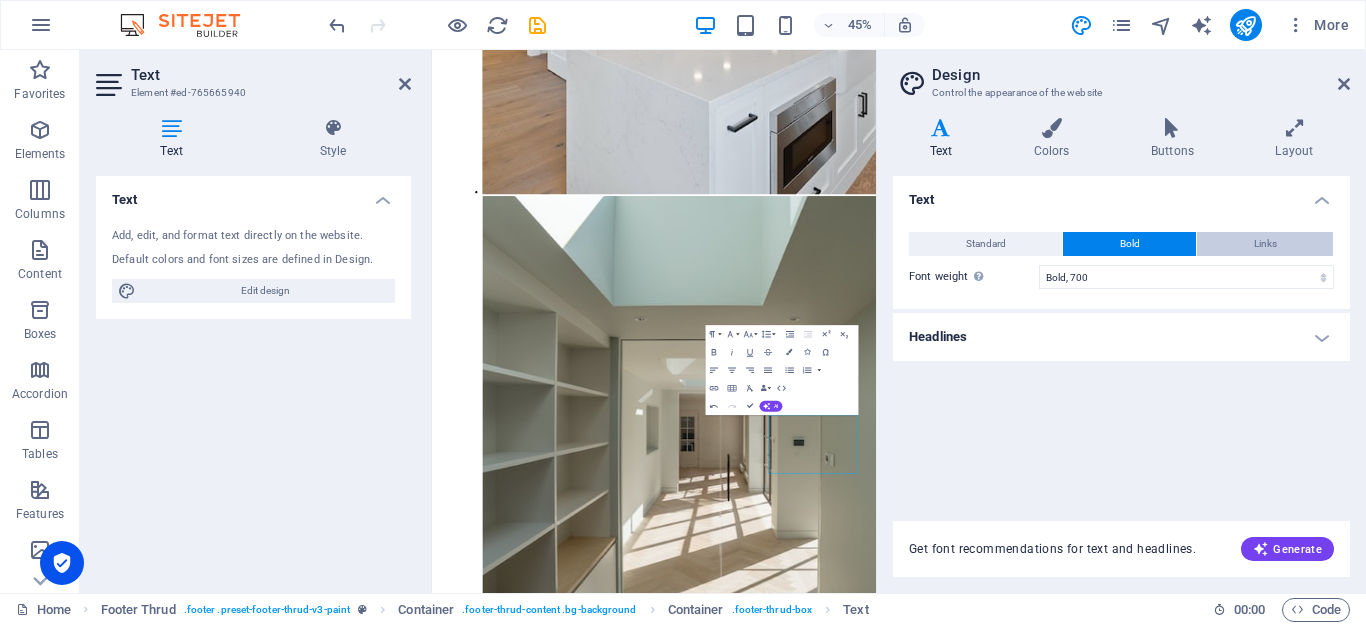 click on "Links" at bounding box center [1265, 244] 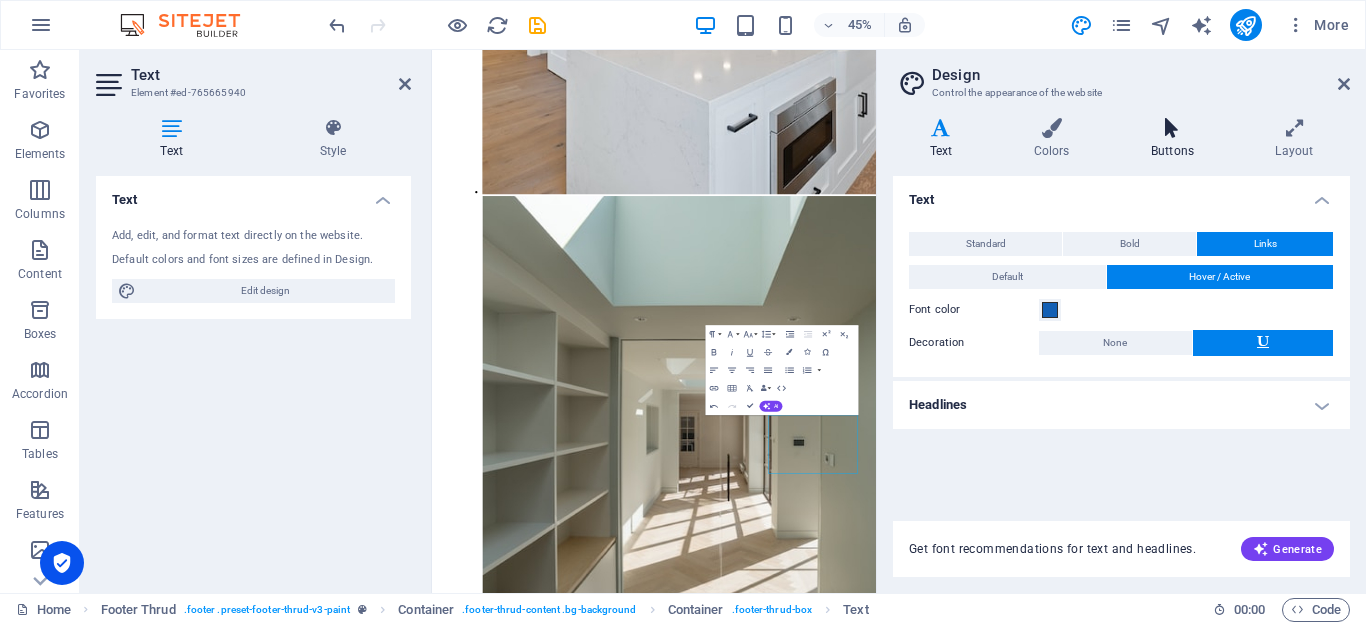 click on "Buttons" at bounding box center (1176, 139) 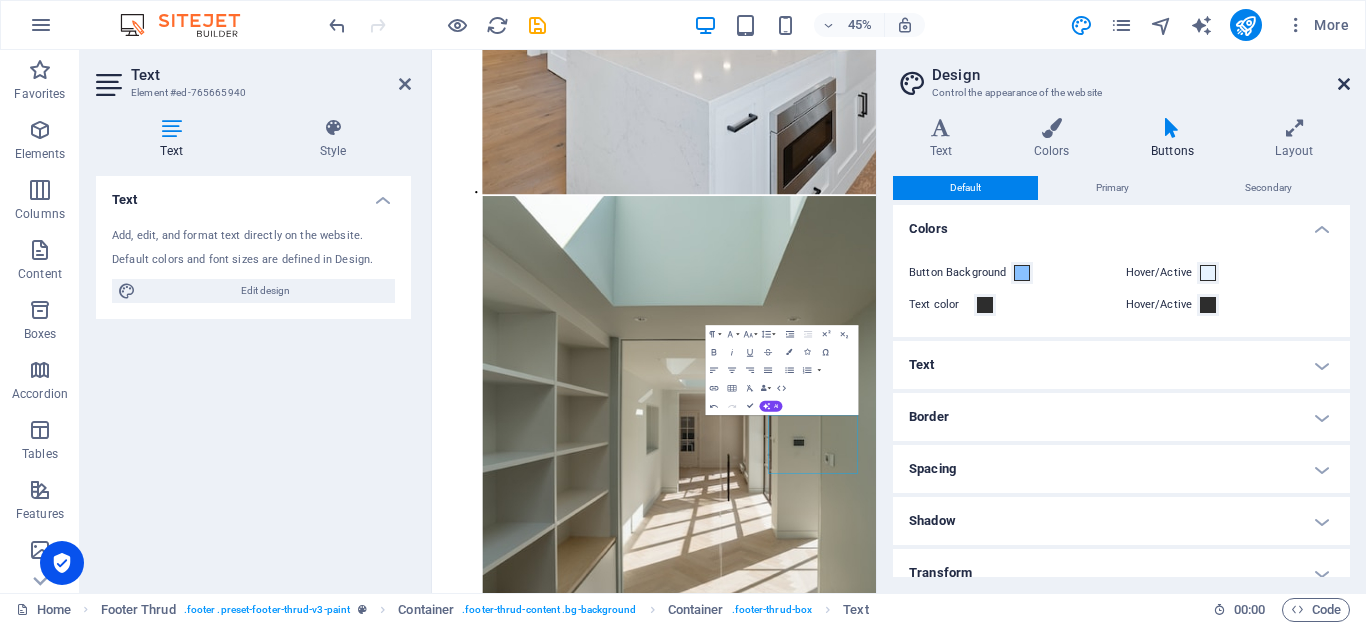 click at bounding box center [1344, 84] 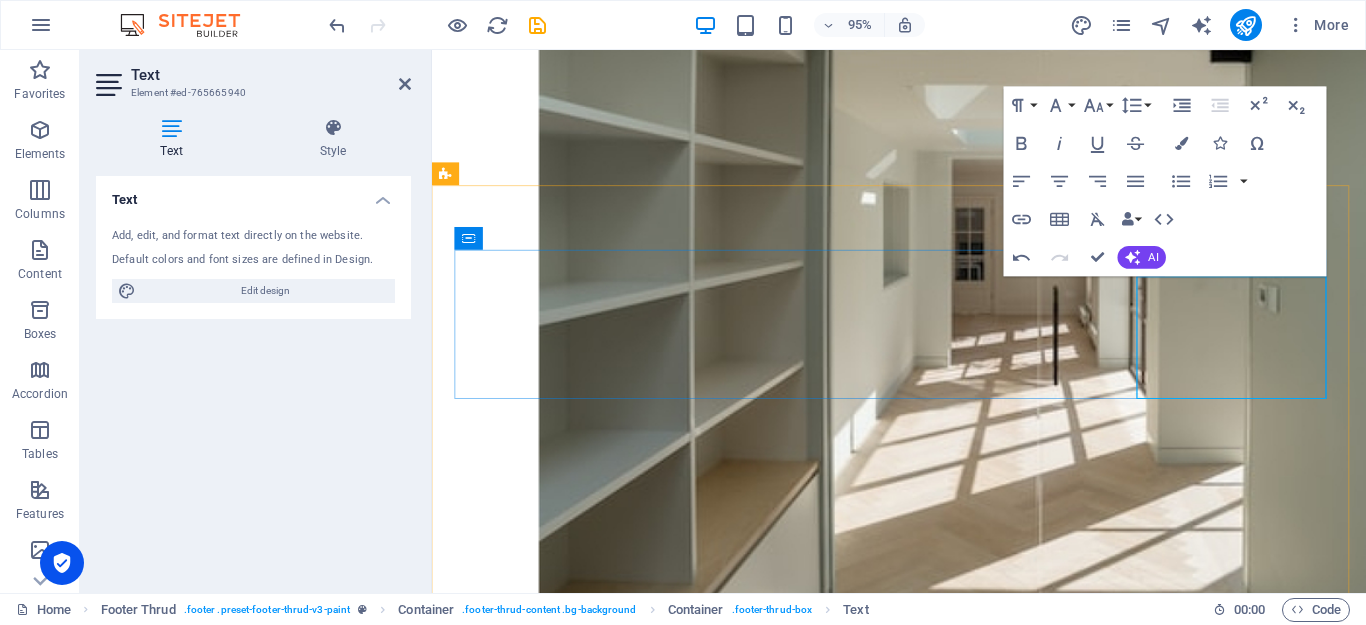 click on "[EMAIL_ADDRESS][DOMAIN_NAME]" at bounding box center [923, 17020] 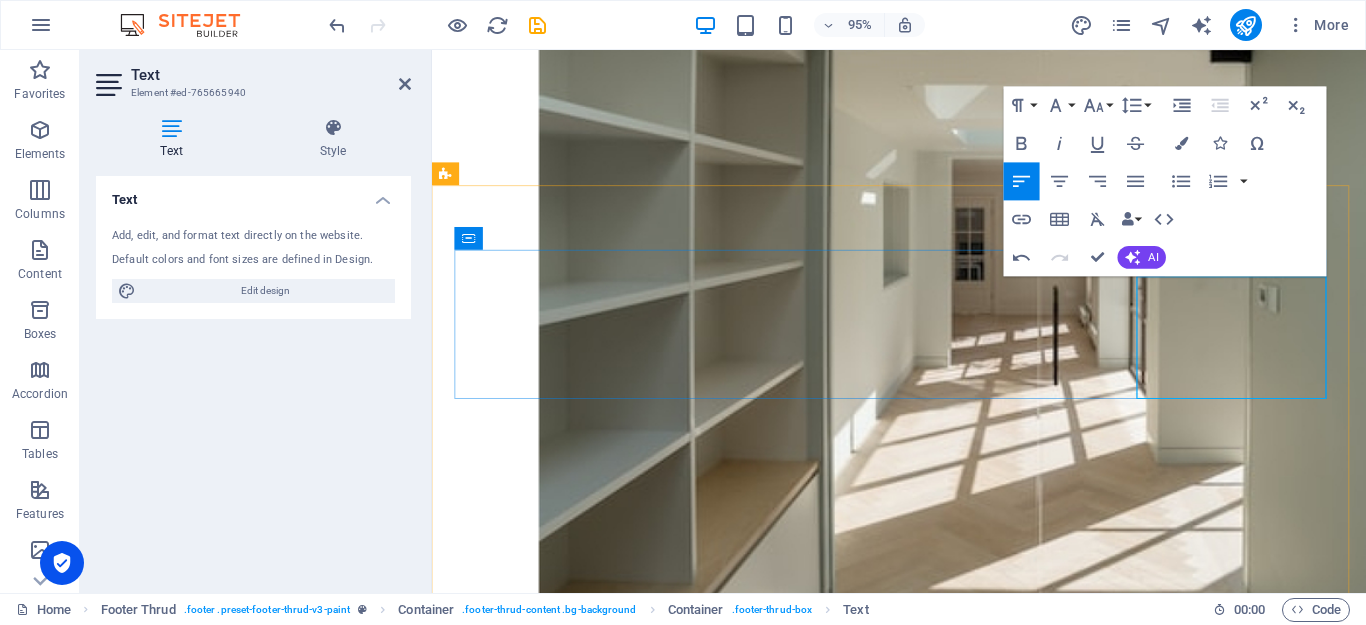 click on "043552593" at bounding box center (923, 16011) 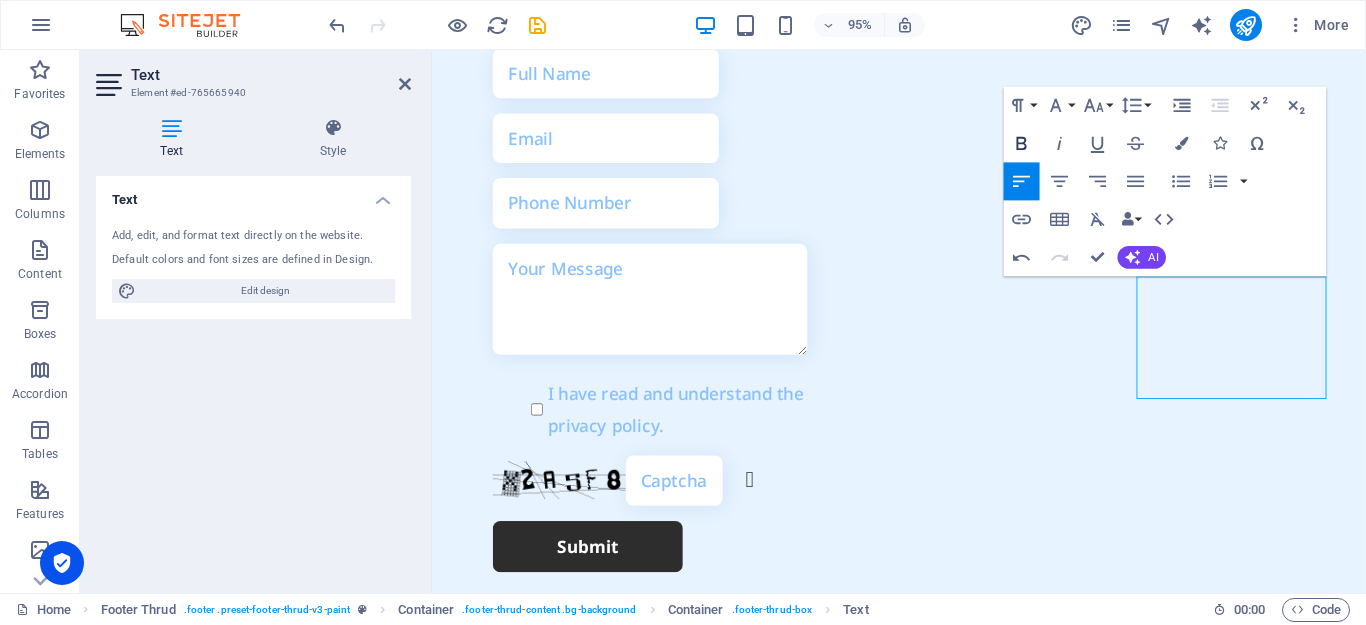 click 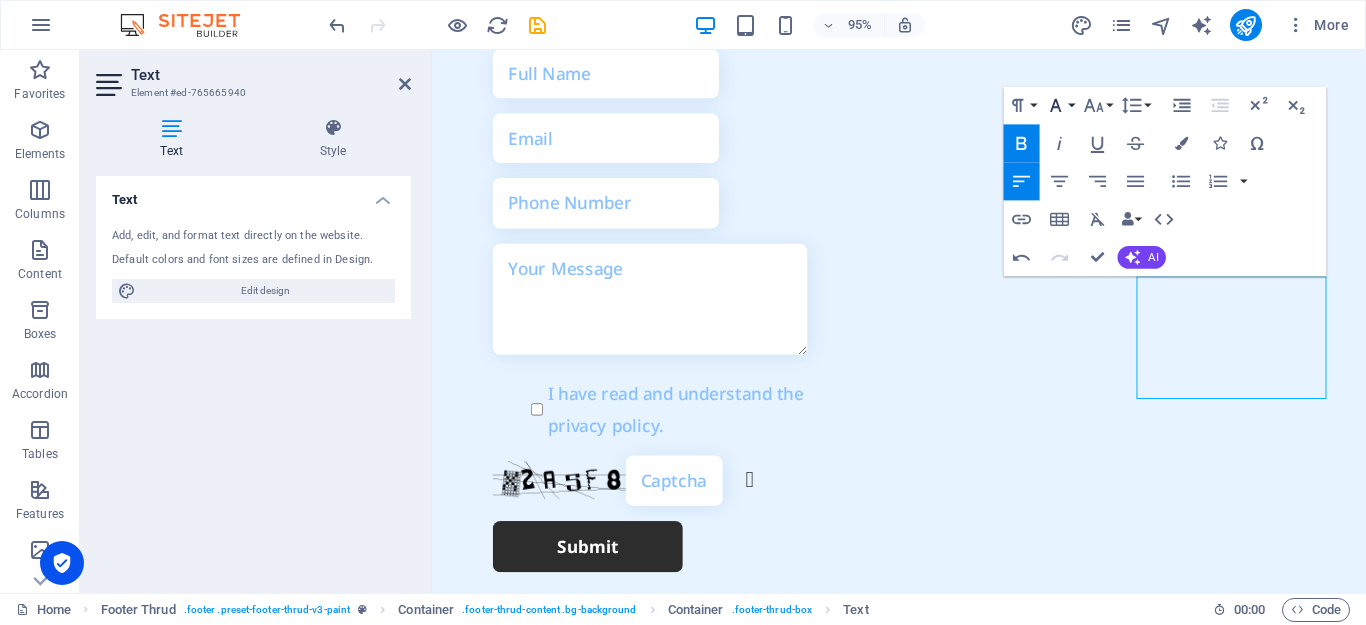 click on "Font Family" at bounding box center [1060, 105] 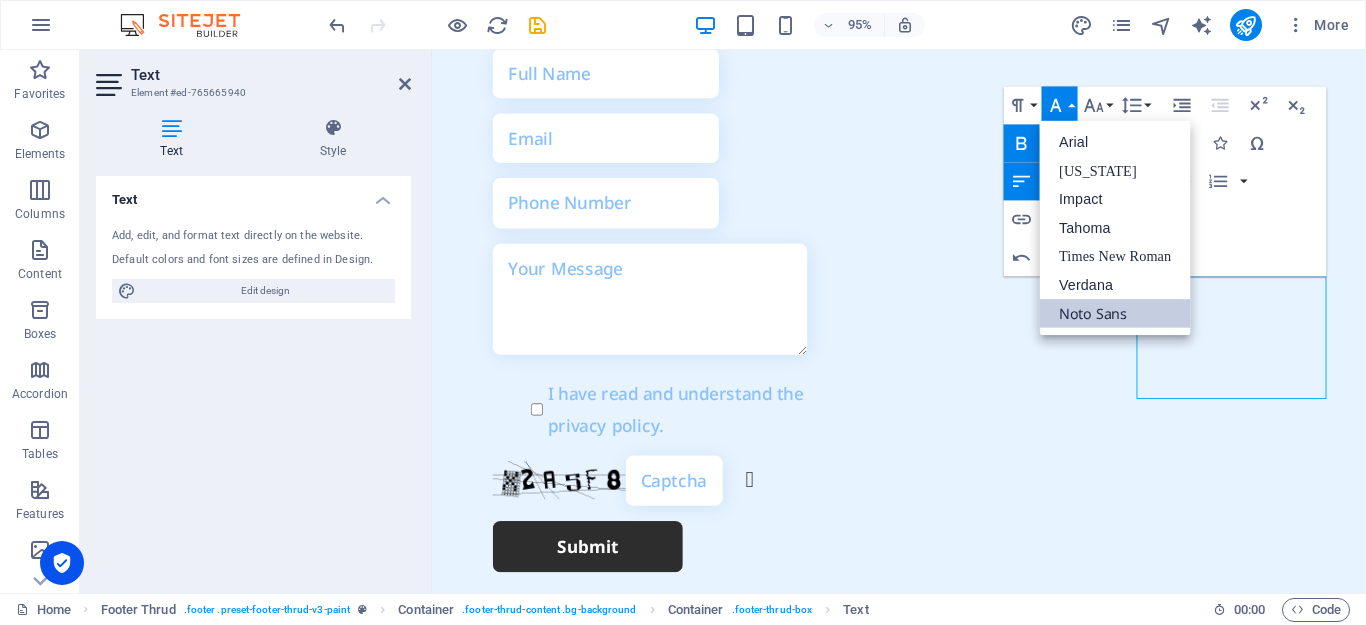 scroll, scrollTop: 0, scrollLeft: 0, axis: both 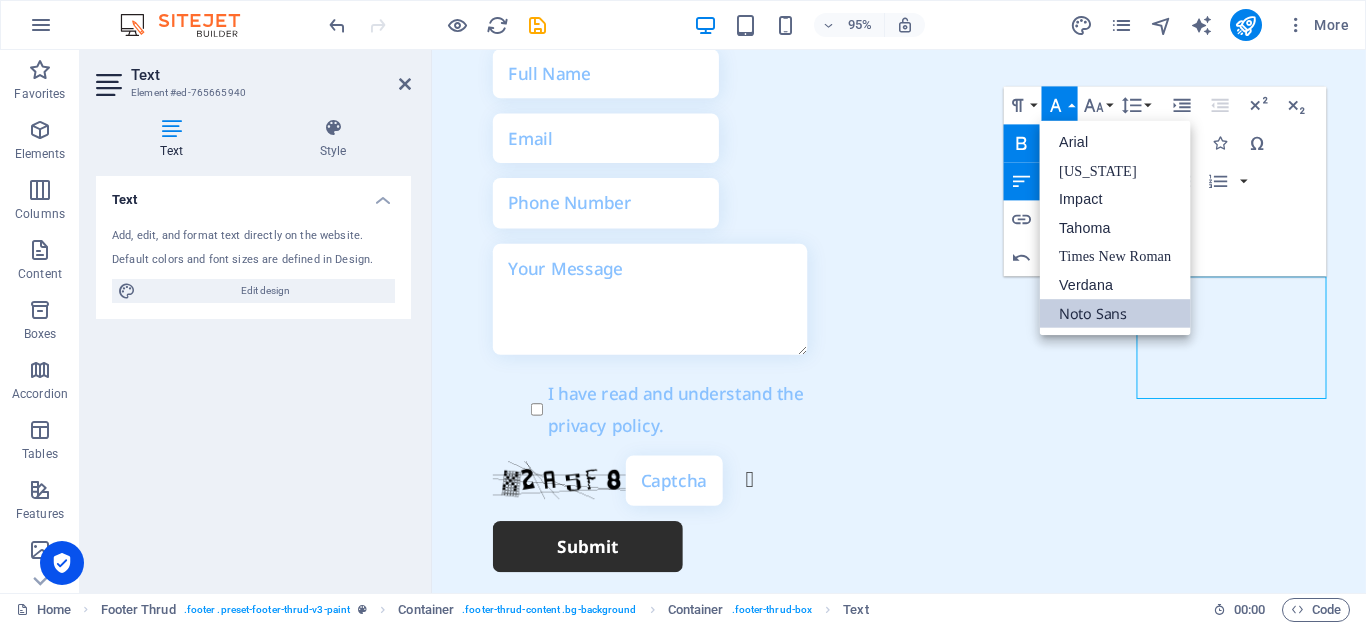 click on "Font Family" at bounding box center [1060, 105] 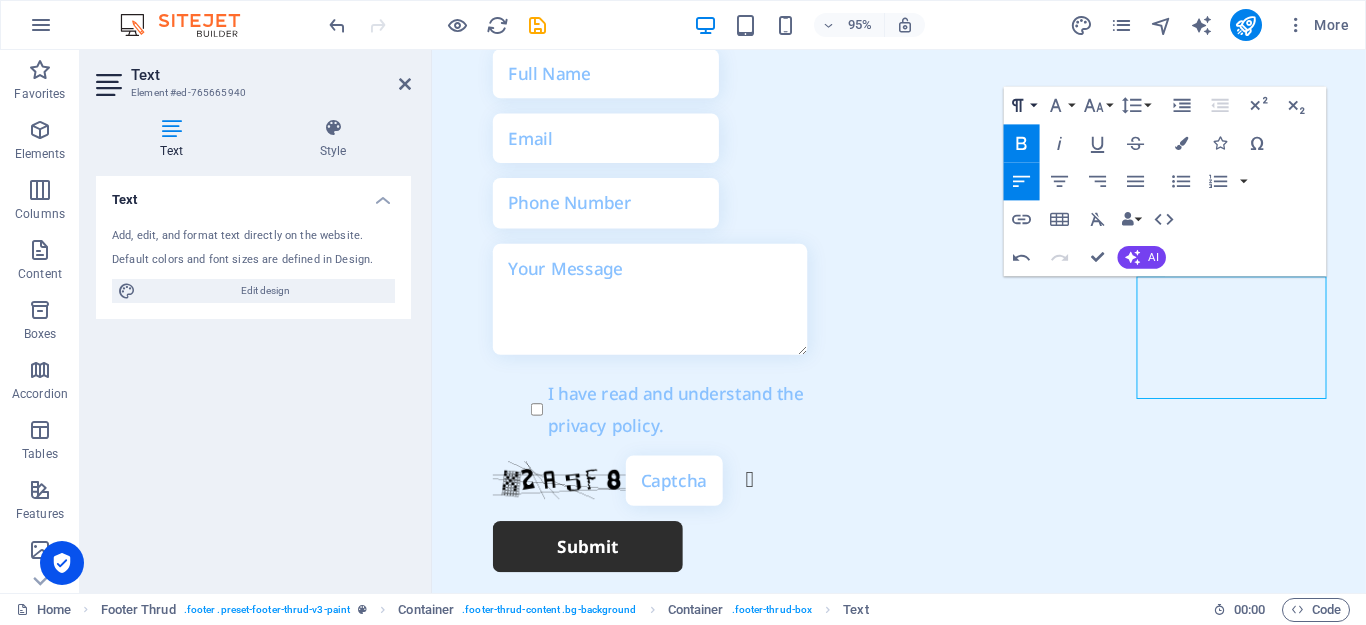 click on "Paragraph Format" at bounding box center [1022, 105] 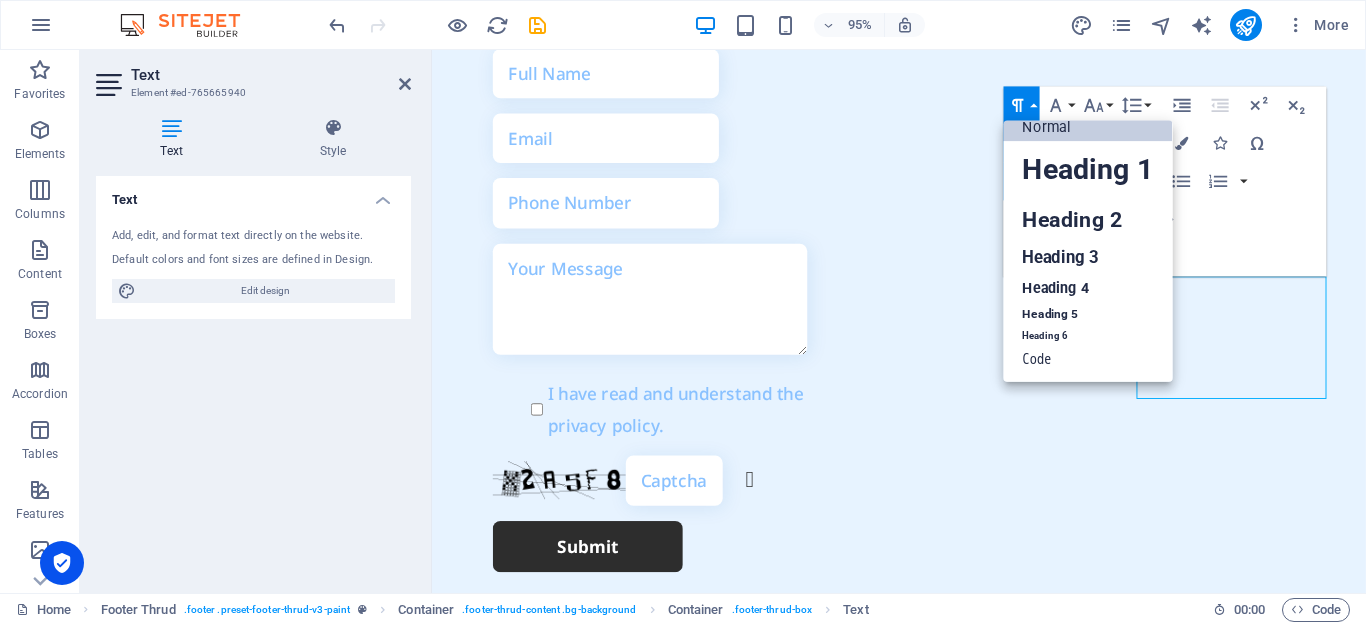 scroll, scrollTop: 16, scrollLeft: 0, axis: vertical 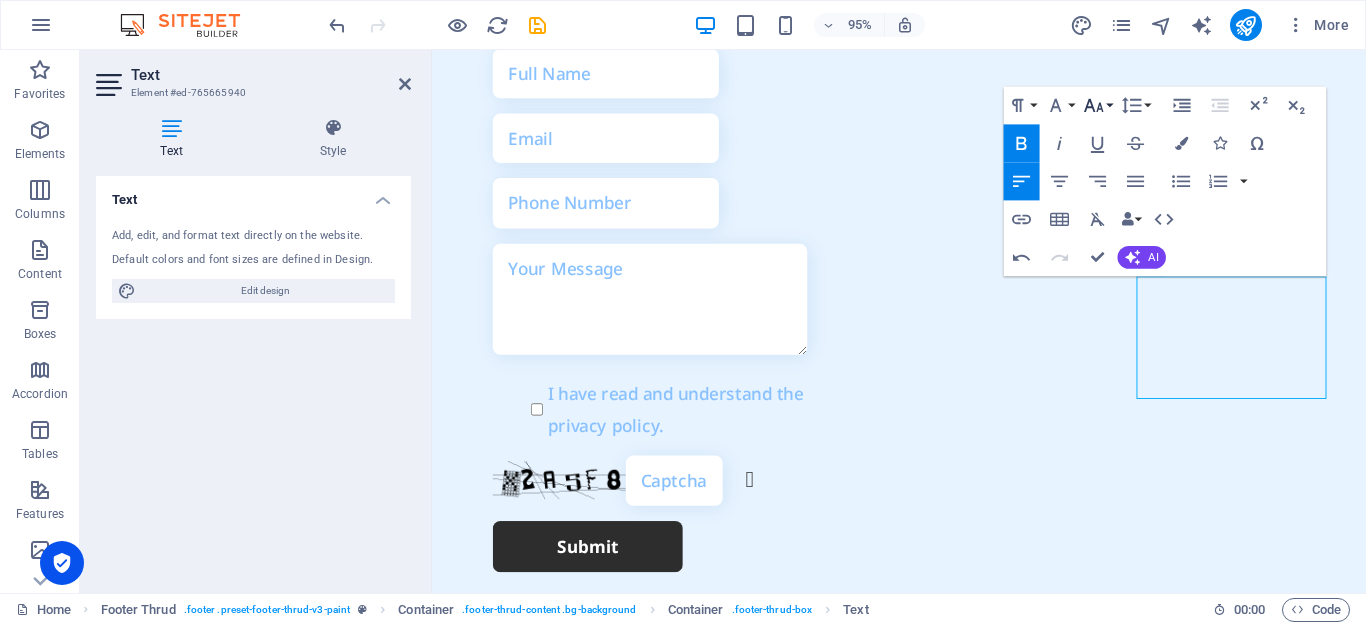 click on "Font Size" at bounding box center (1098, 105) 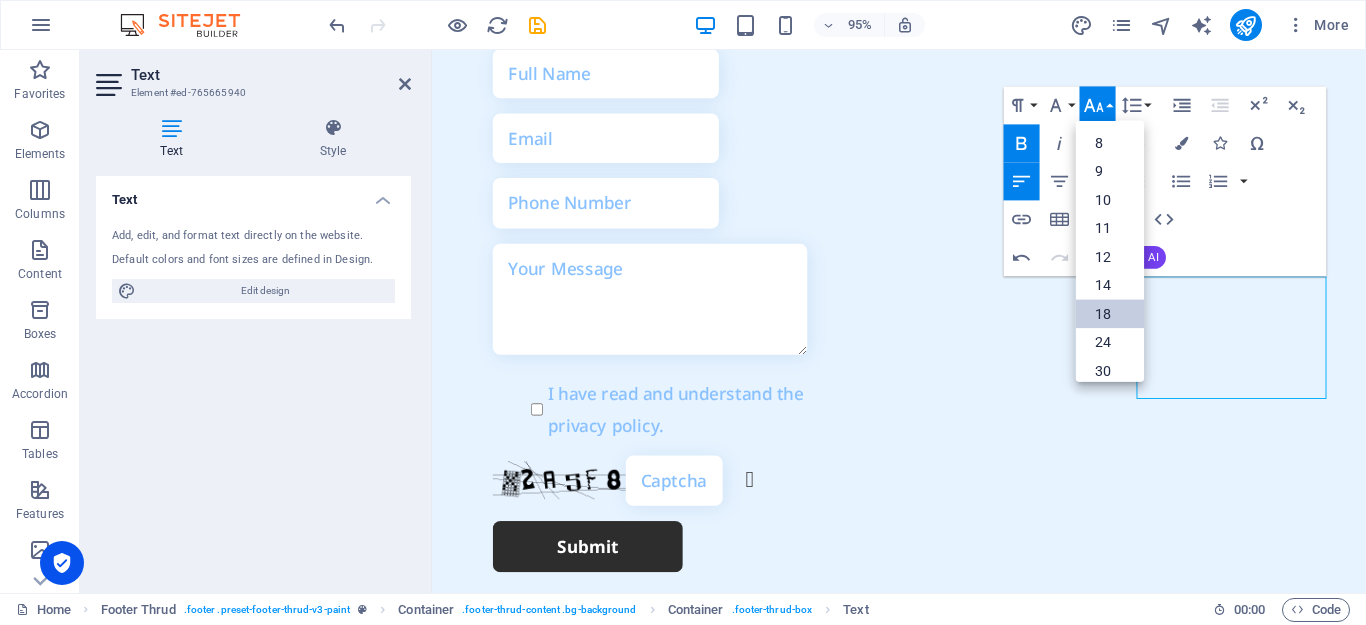 scroll, scrollTop: 161, scrollLeft: 0, axis: vertical 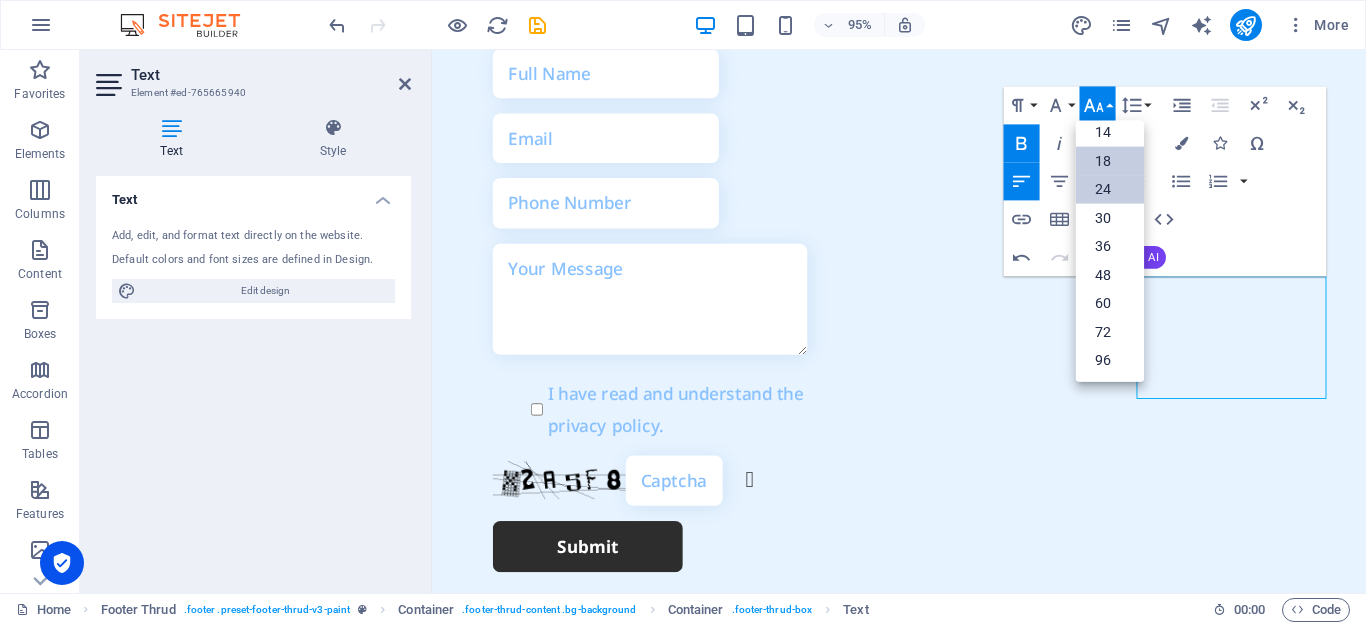 click on "24" at bounding box center [1111, 188] 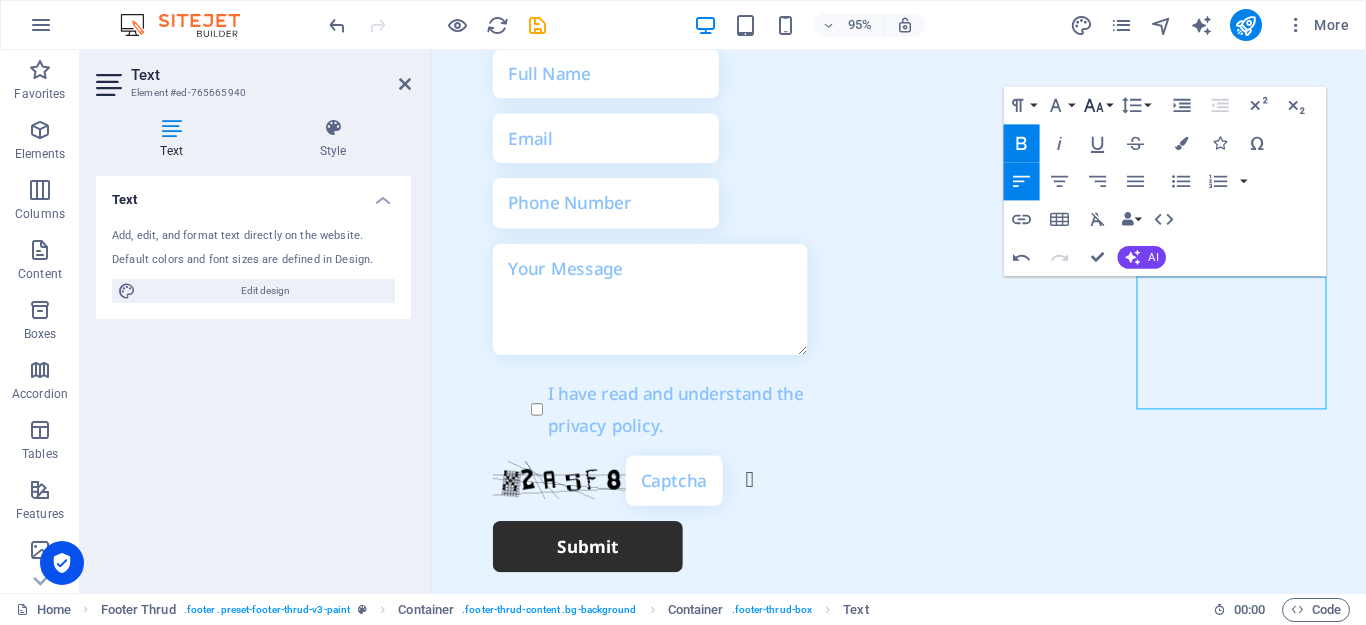 click 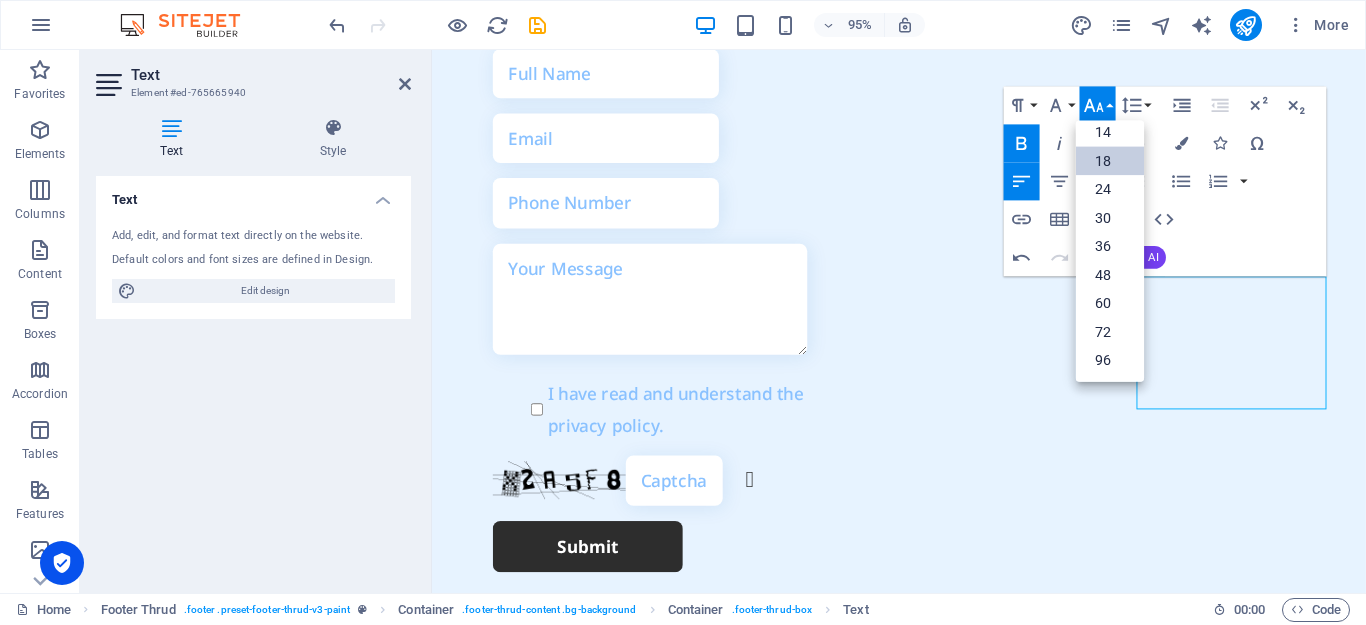 scroll, scrollTop: 161, scrollLeft: 0, axis: vertical 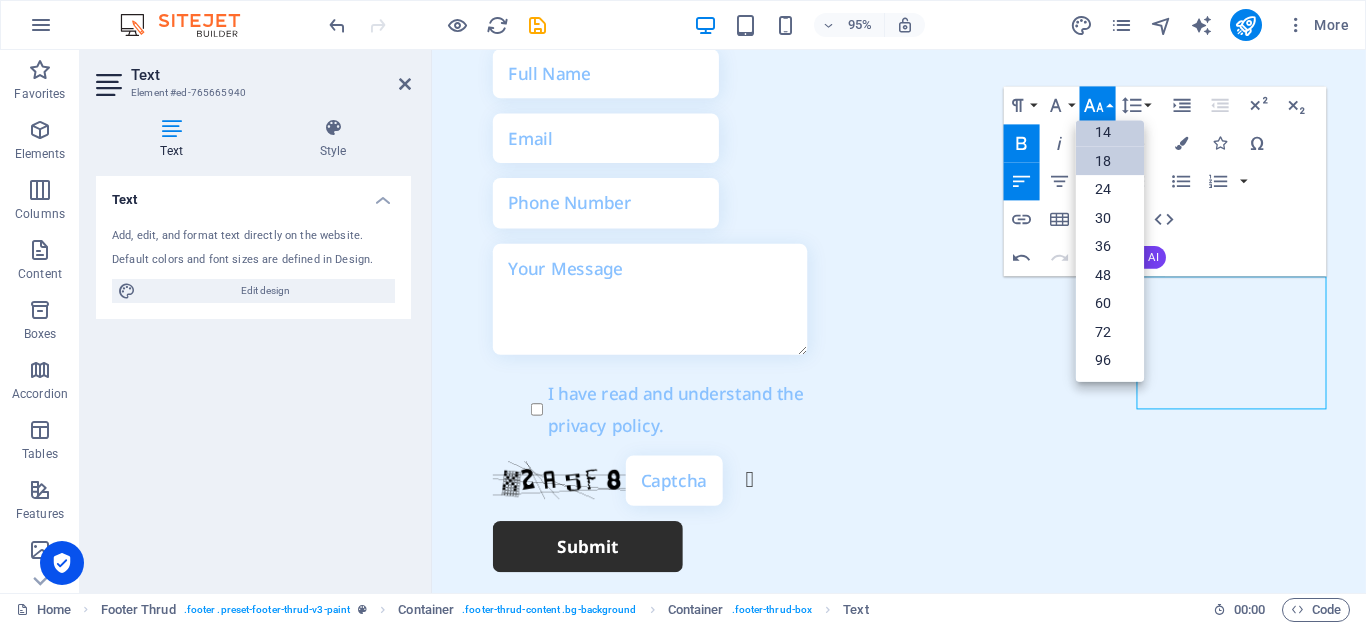click on "14" at bounding box center (1111, 131) 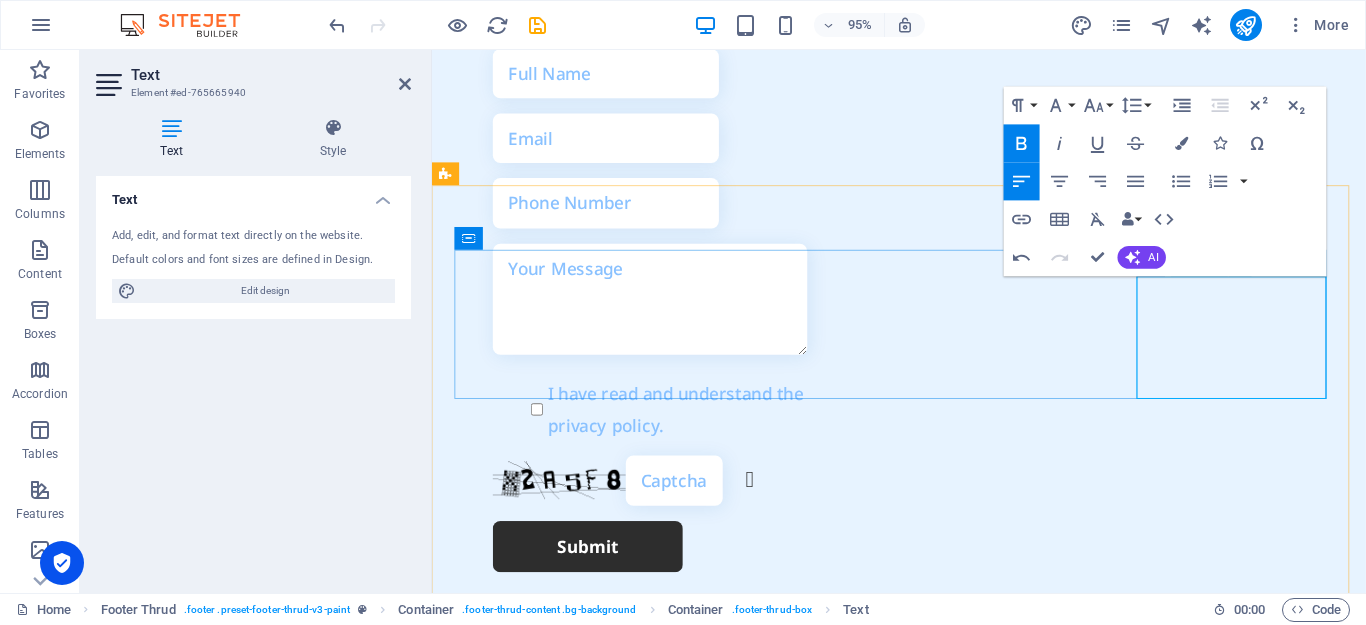 click on "043552593 /056" at bounding box center [558, 1486] 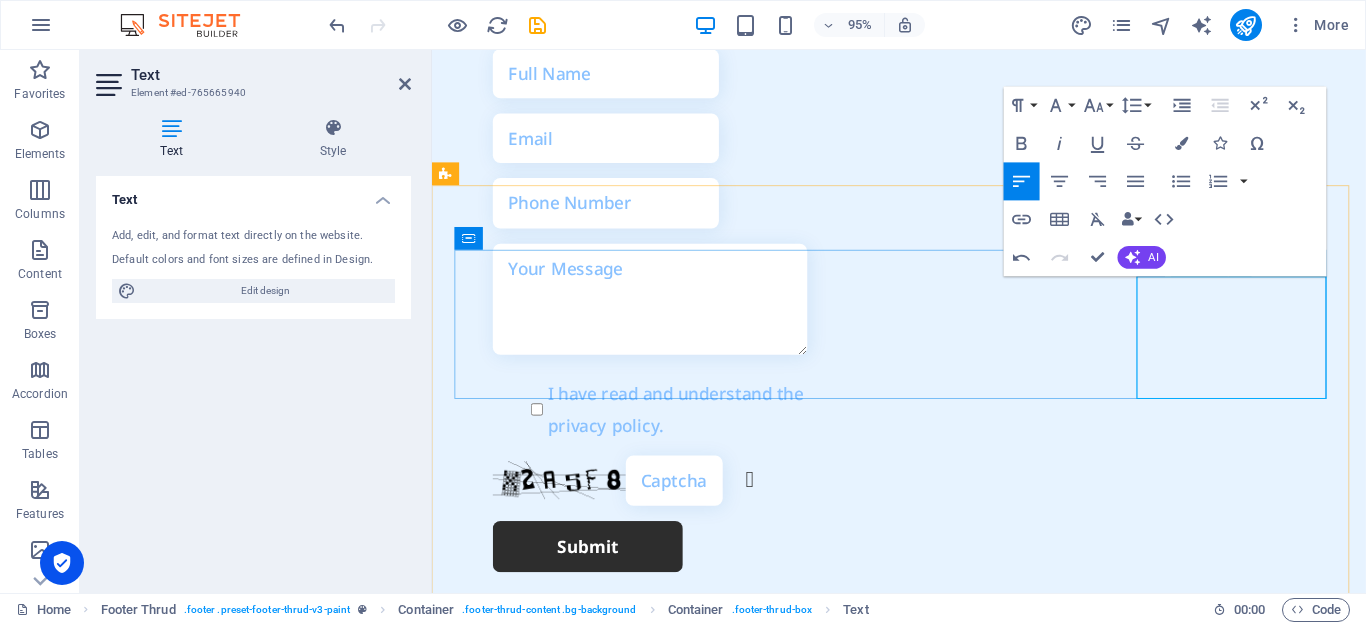click at bounding box center (558, 1641) 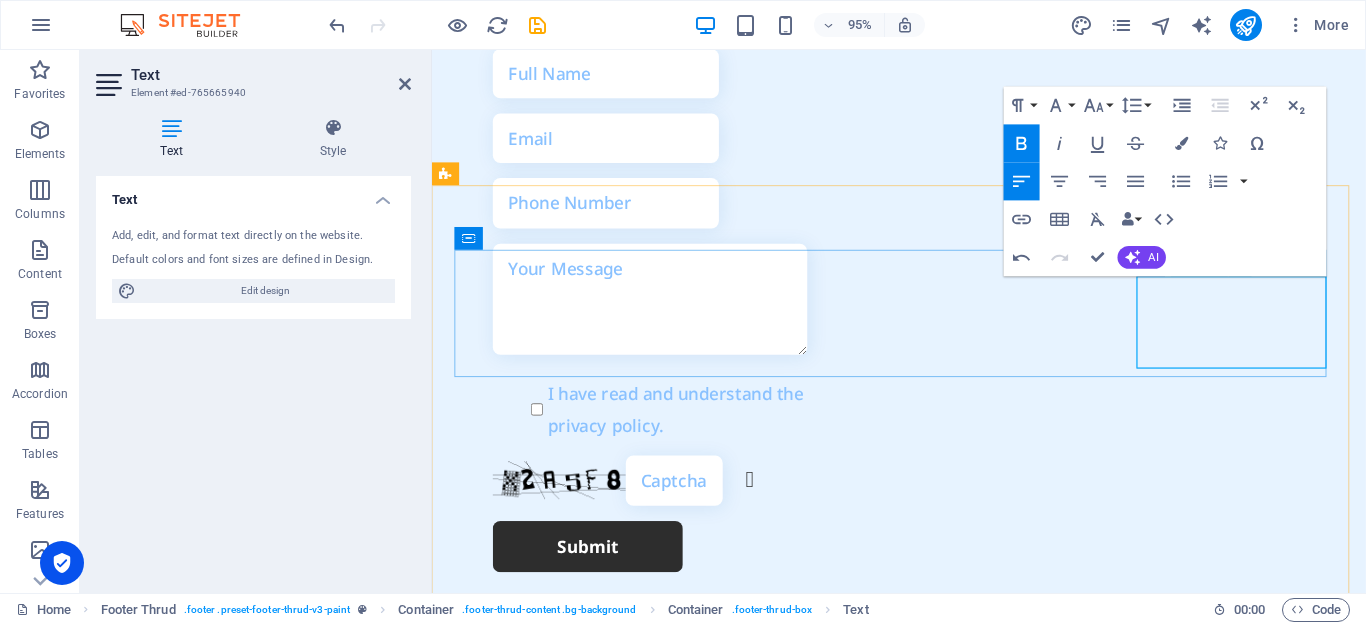 click on "043552593" at bounding box center (558, 1486) 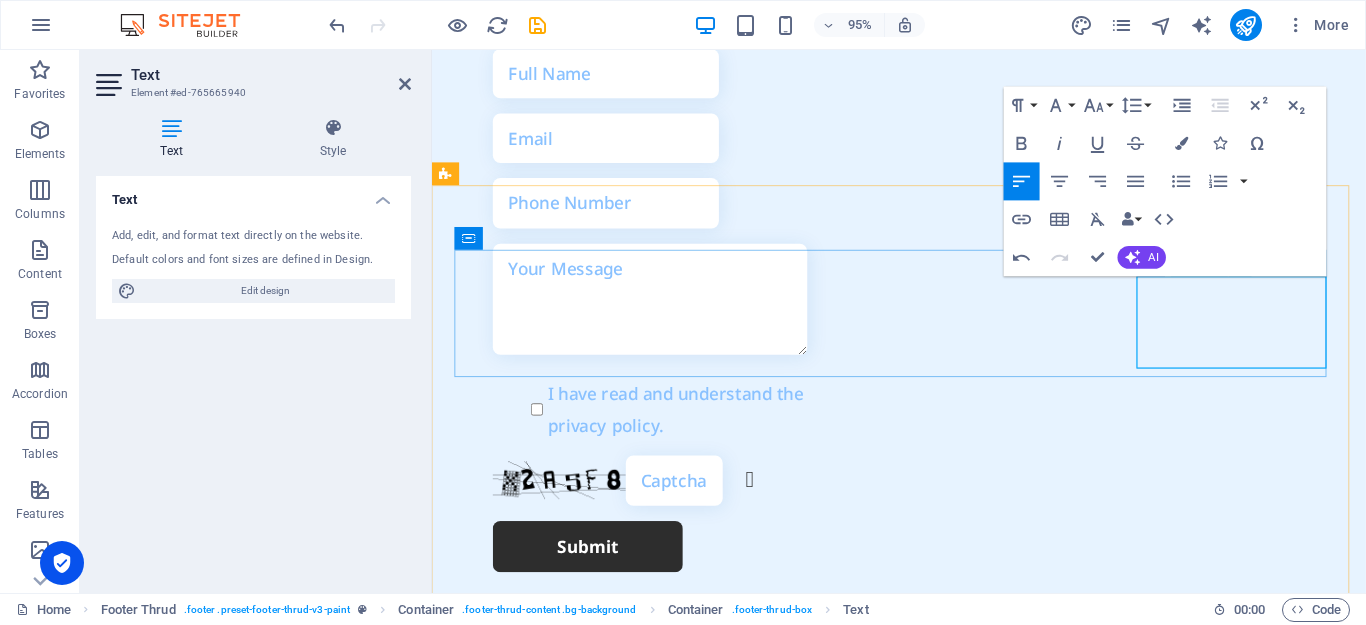 click on "043552593" at bounding box center (558, 1486) 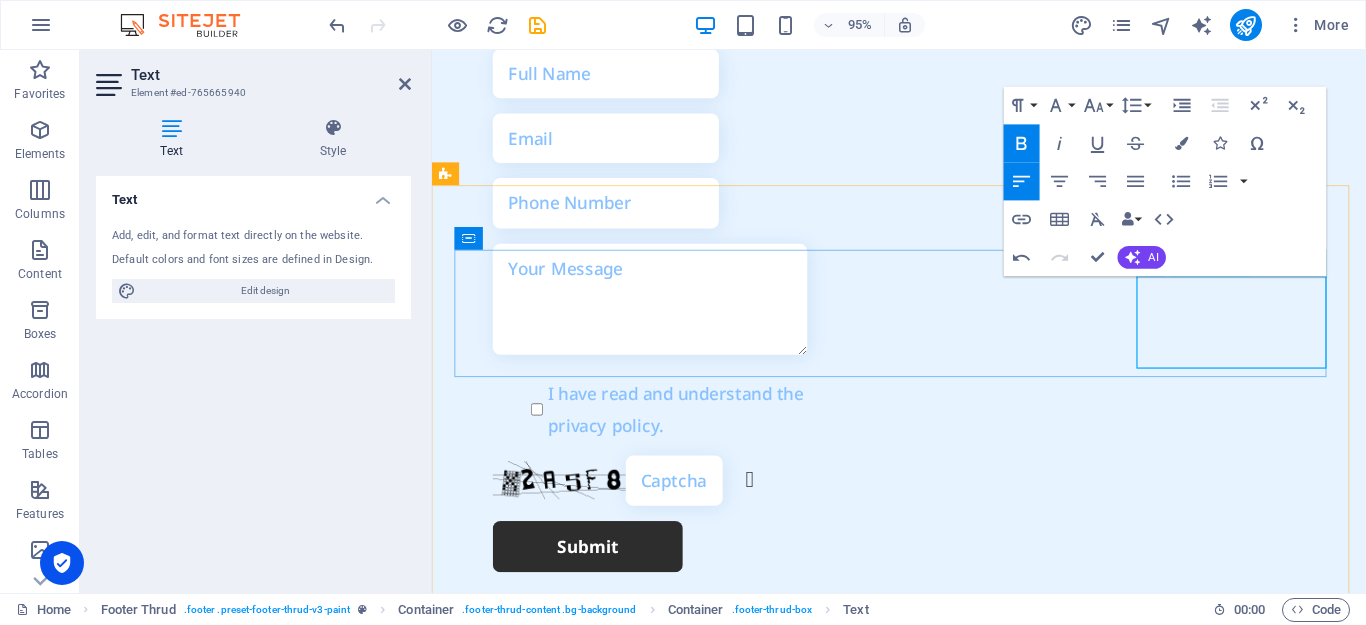 click on "043552593" at bounding box center [558, 1486] 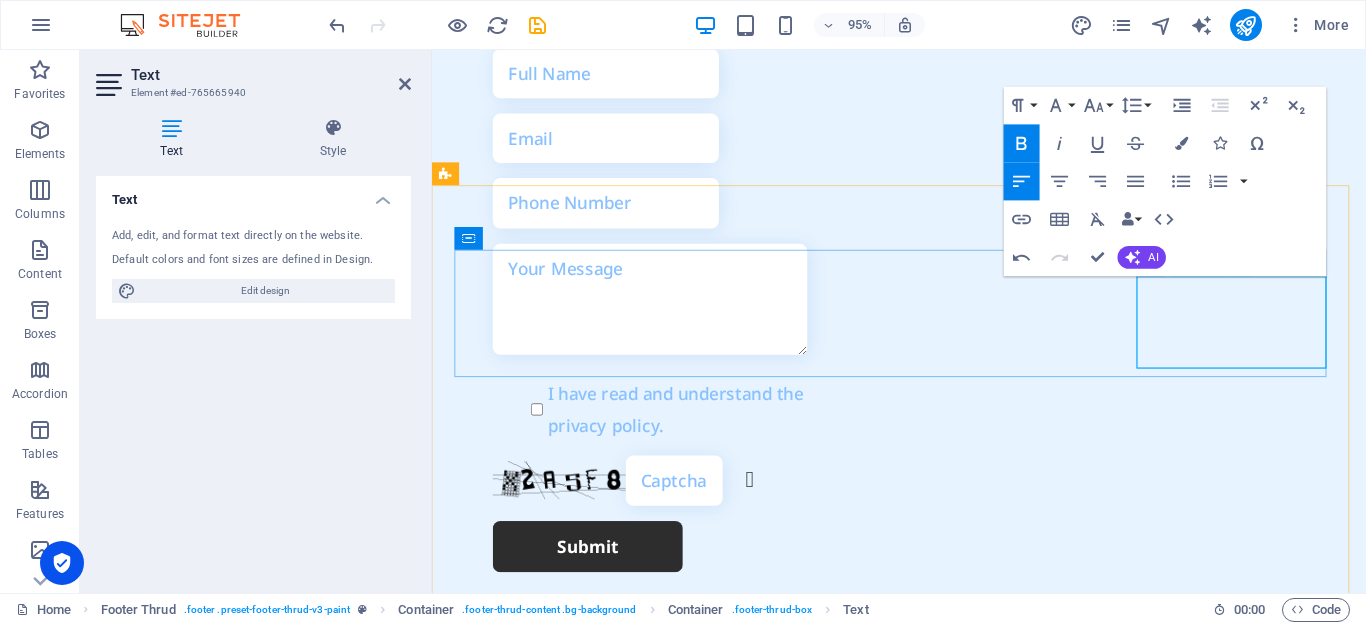 click on "043552593" at bounding box center (492, 1611) 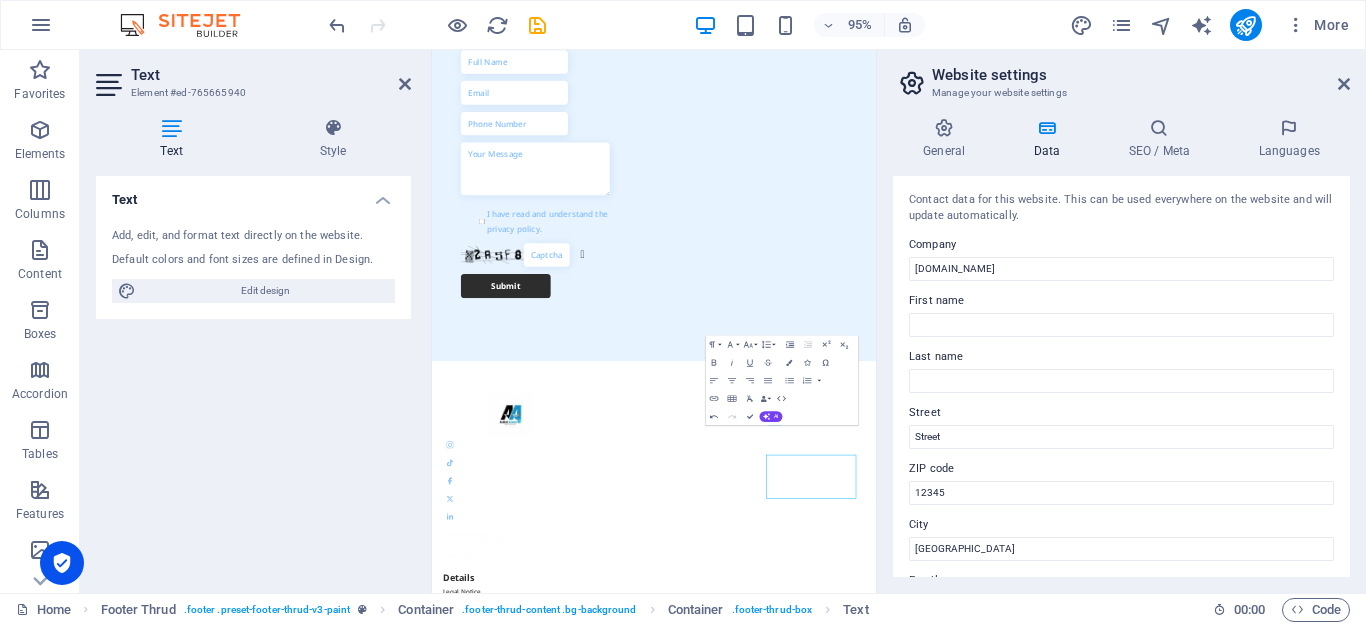 scroll, scrollTop: 5781, scrollLeft: 0, axis: vertical 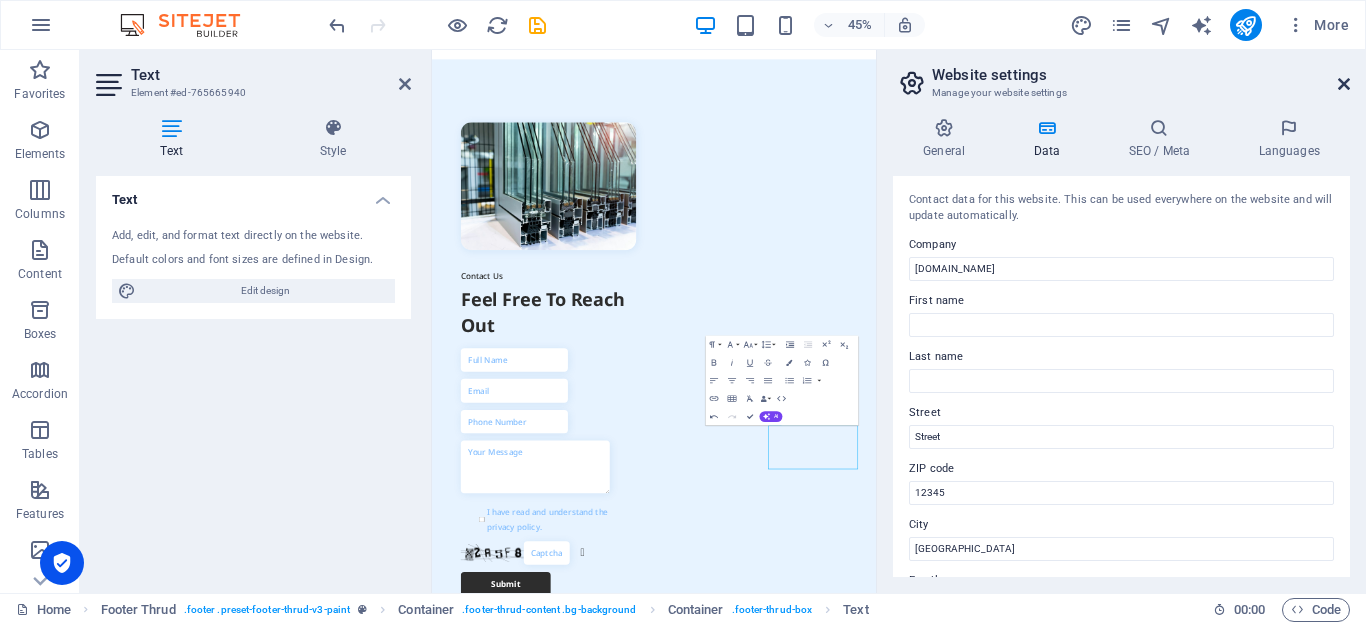click at bounding box center [1344, 84] 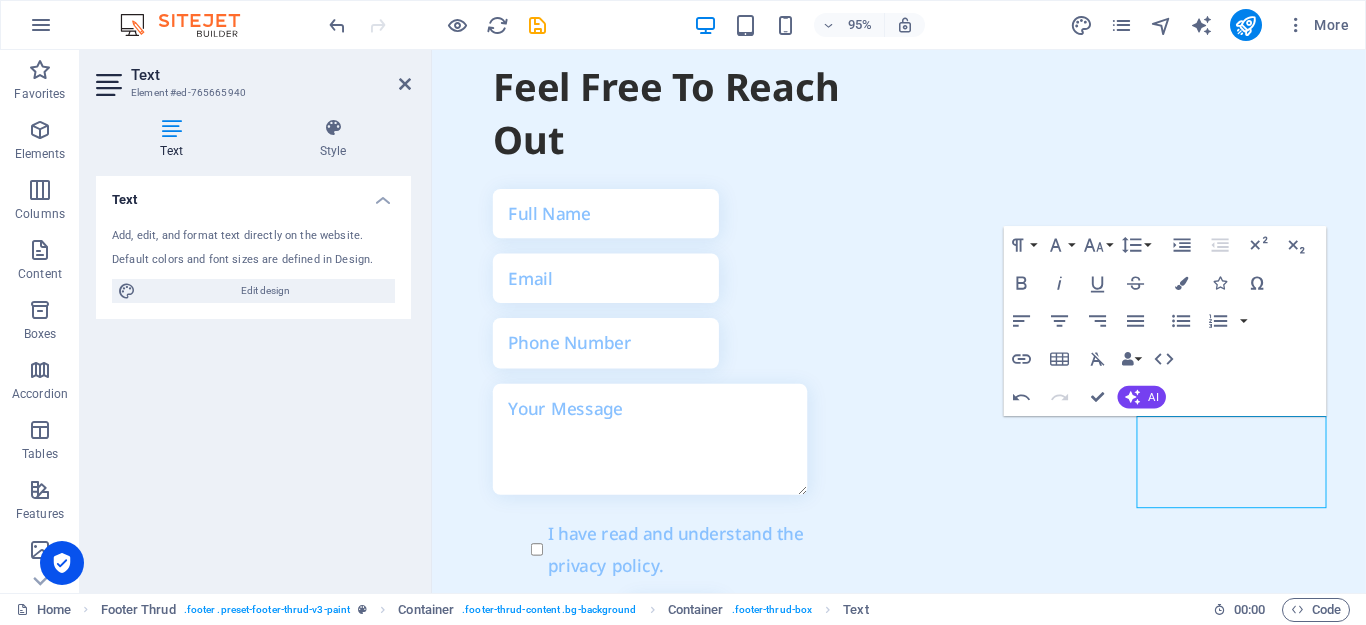 scroll, scrollTop: 6480, scrollLeft: 0, axis: vertical 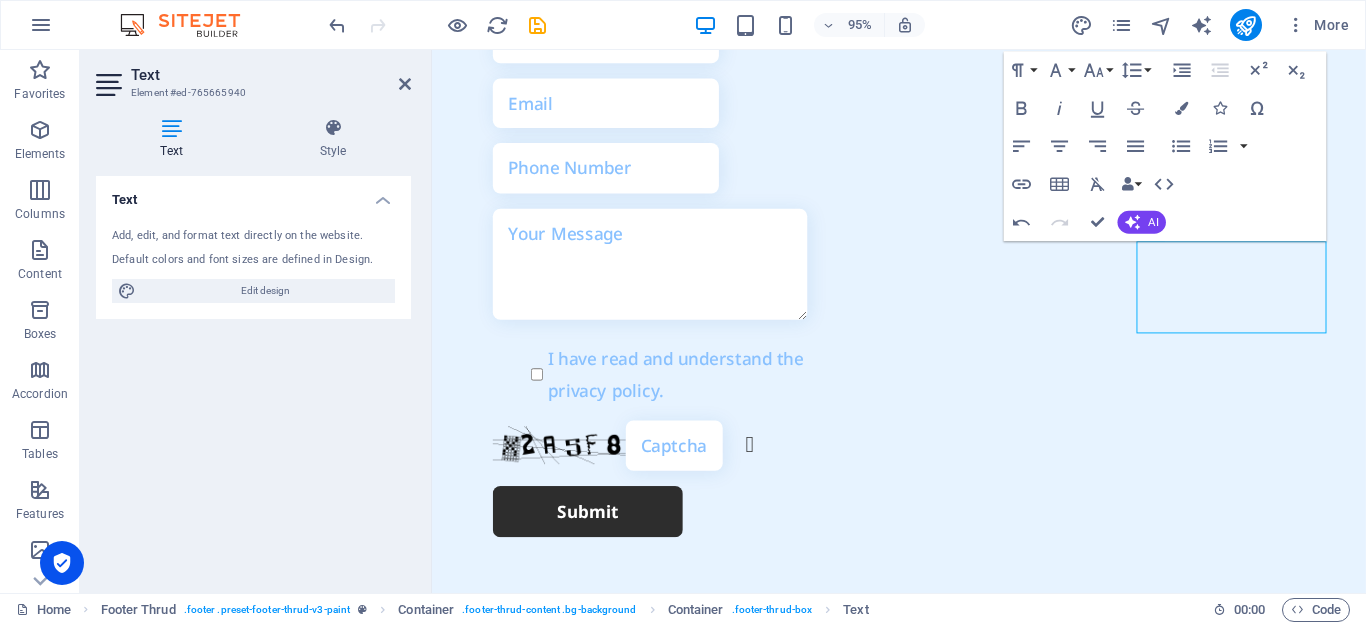 drag, startPoint x: 1400, startPoint y: 575, endPoint x: 1797, endPoint y: 655, distance: 404.98026 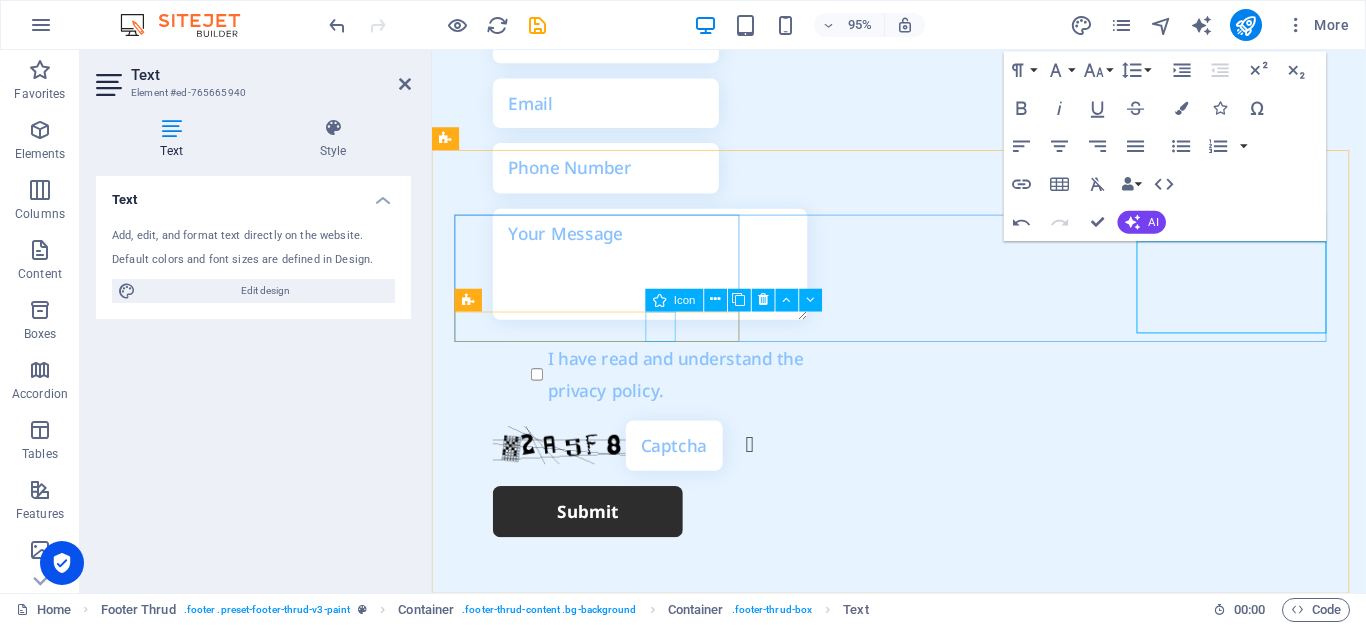 click on "Icon" at bounding box center [685, 299] 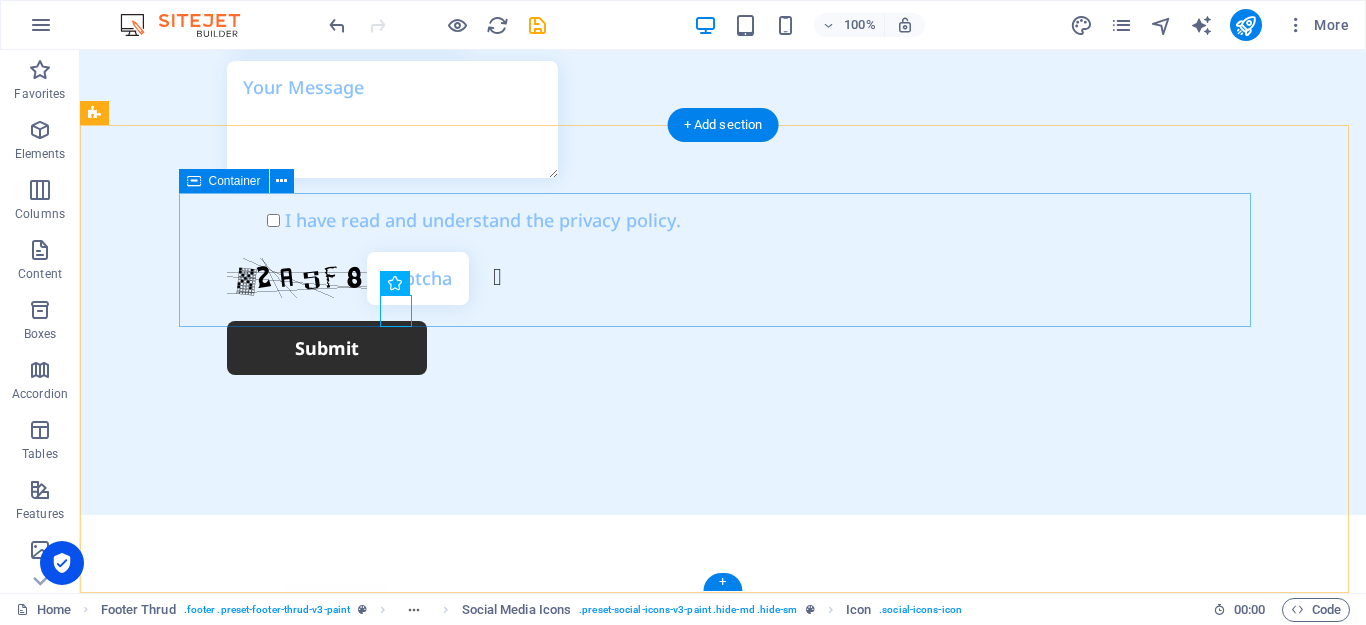 scroll, scrollTop: 6259, scrollLeft: 0, axis: vertical 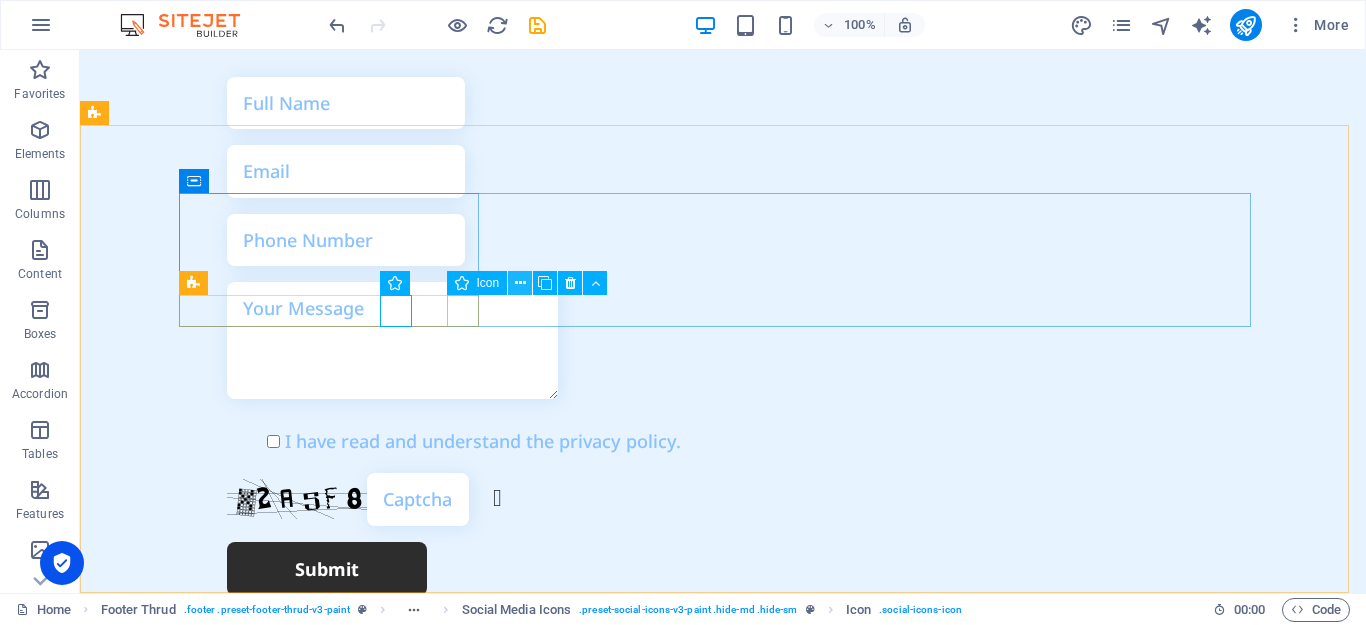 click at bounding box center [520, 283] 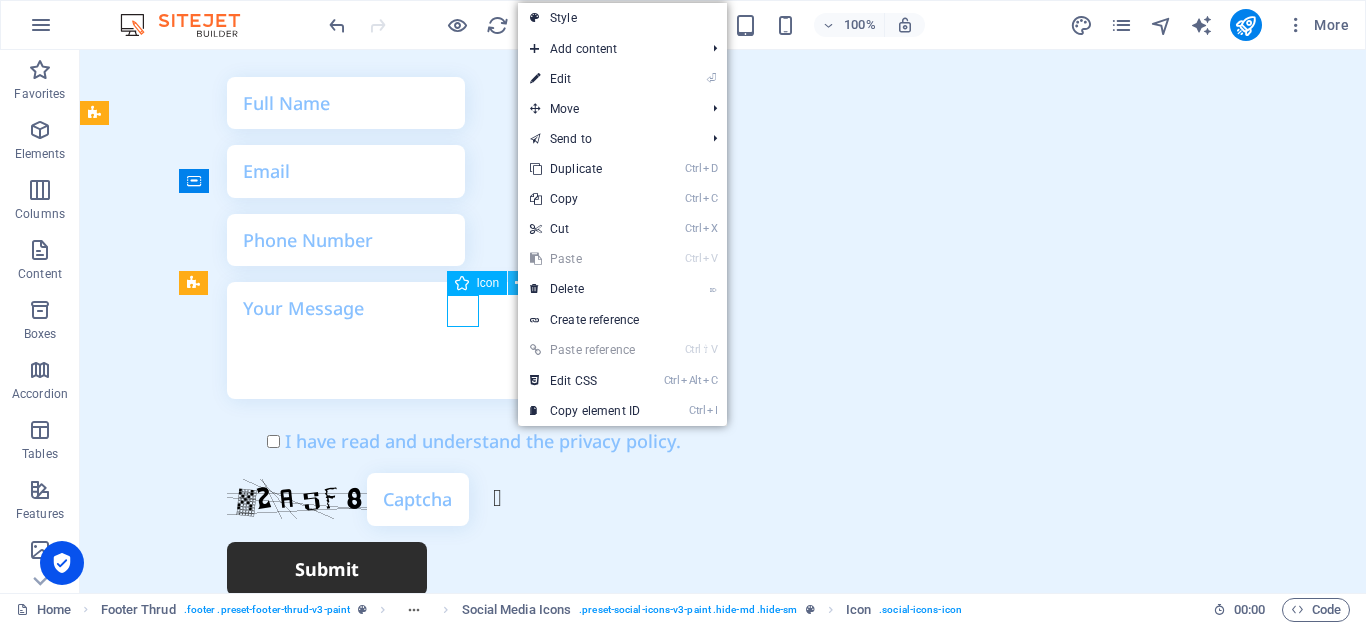 click at bounding box center [520, 283] 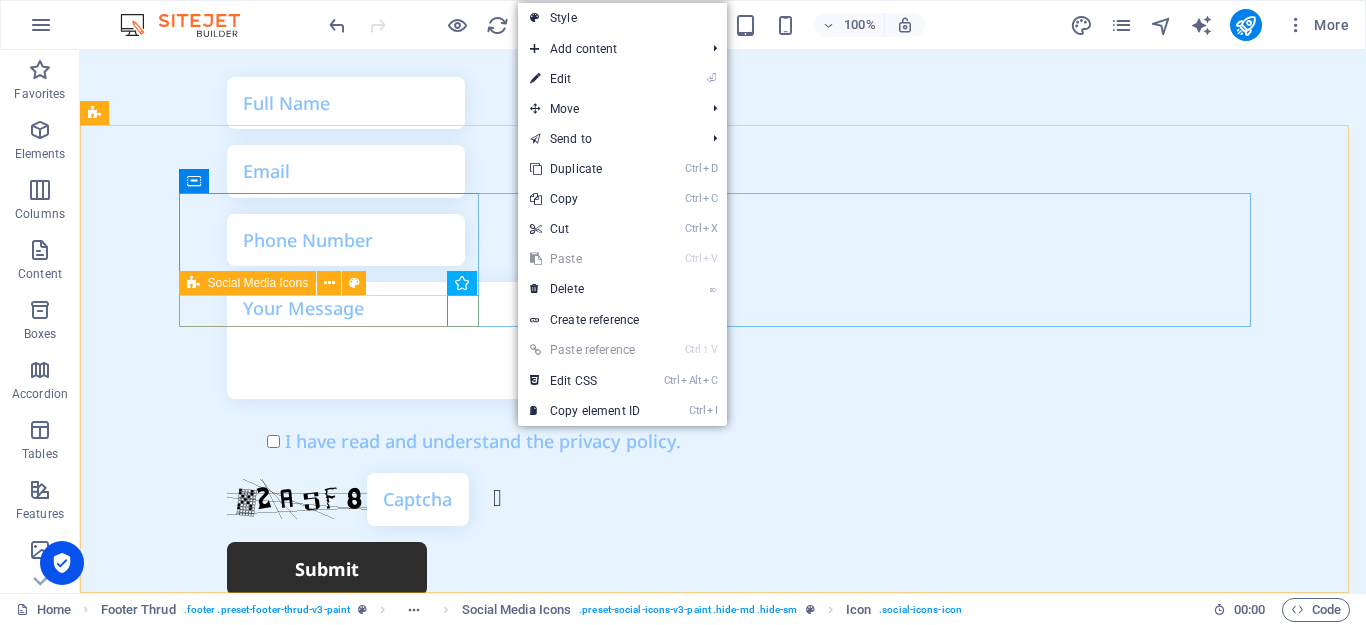click on "Social Media Icons" at bounding box center [258, 283] 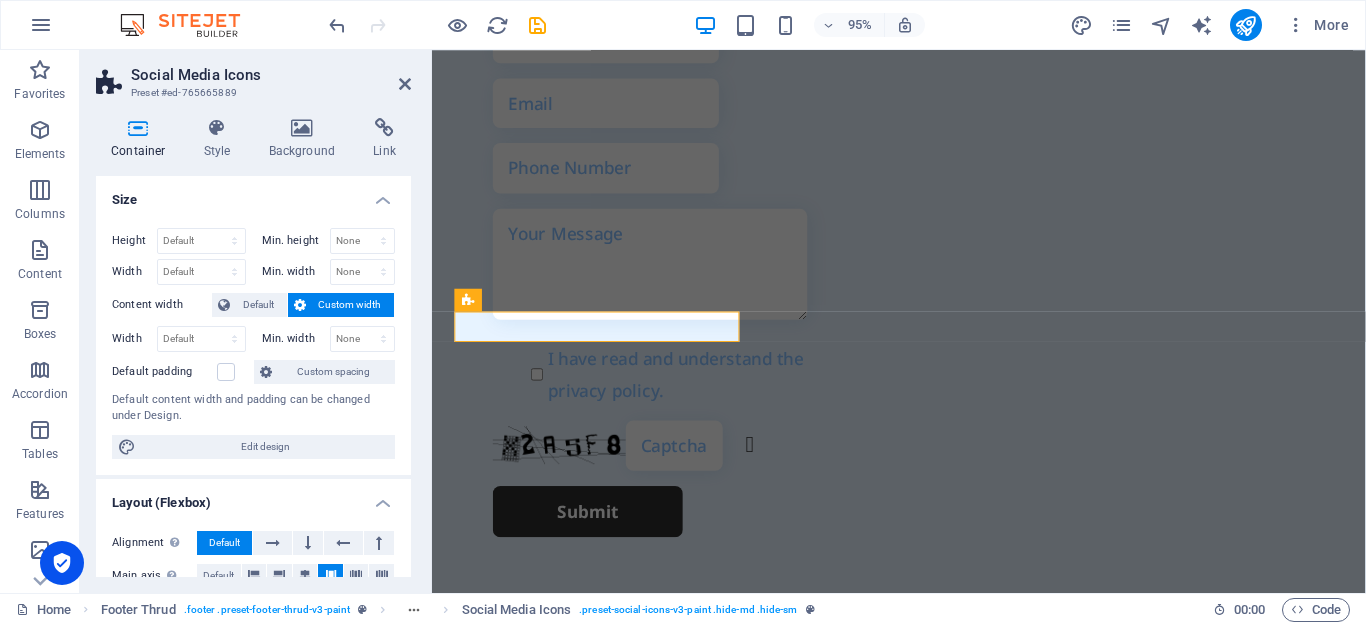 drag, startPoint x: 405, startPoint y: 198, endPoint x: 404, endPoint y: 271, distance: 73.00685 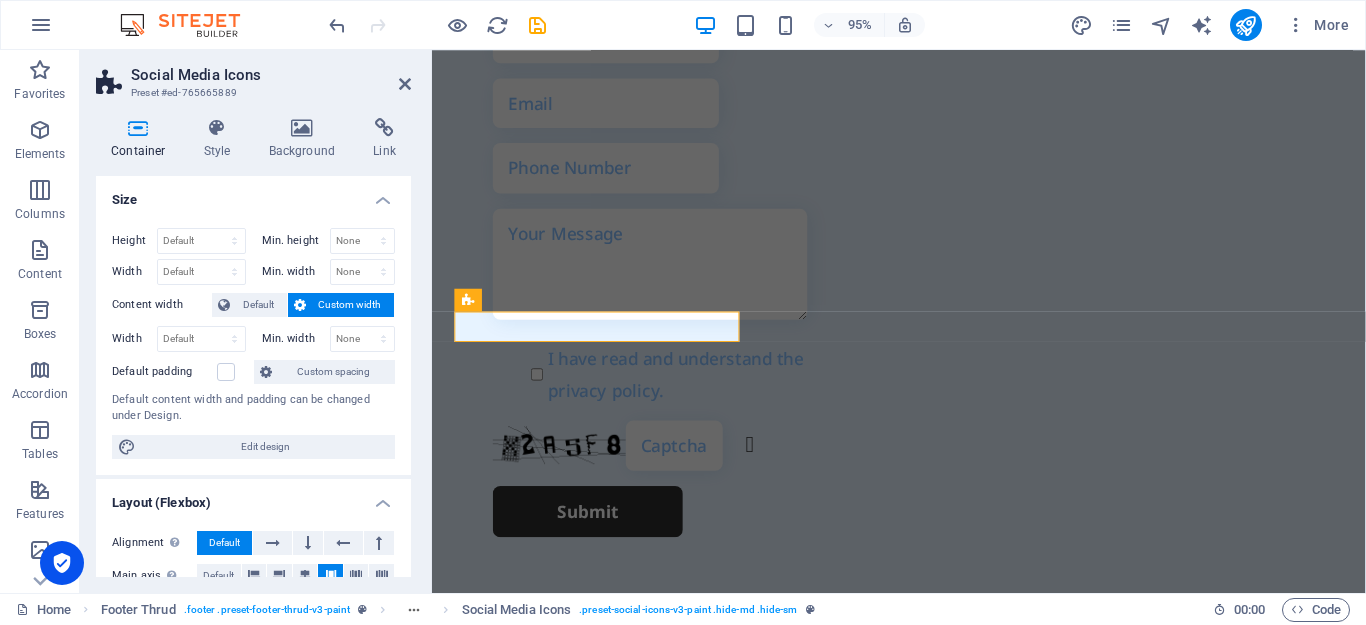 click on "Size Height Default px rem % vh vw Min. height None px rem % vh vw Width Default px rem % em vh vw Min. width None px rem % vh vw Content width Default Custom width Width Default px rem % em vh vw Min. width None px rem % vh vw Default padding Custom spacing Default content width and padding can be changed under Design. Edit design" at bounding box center (253, 325) 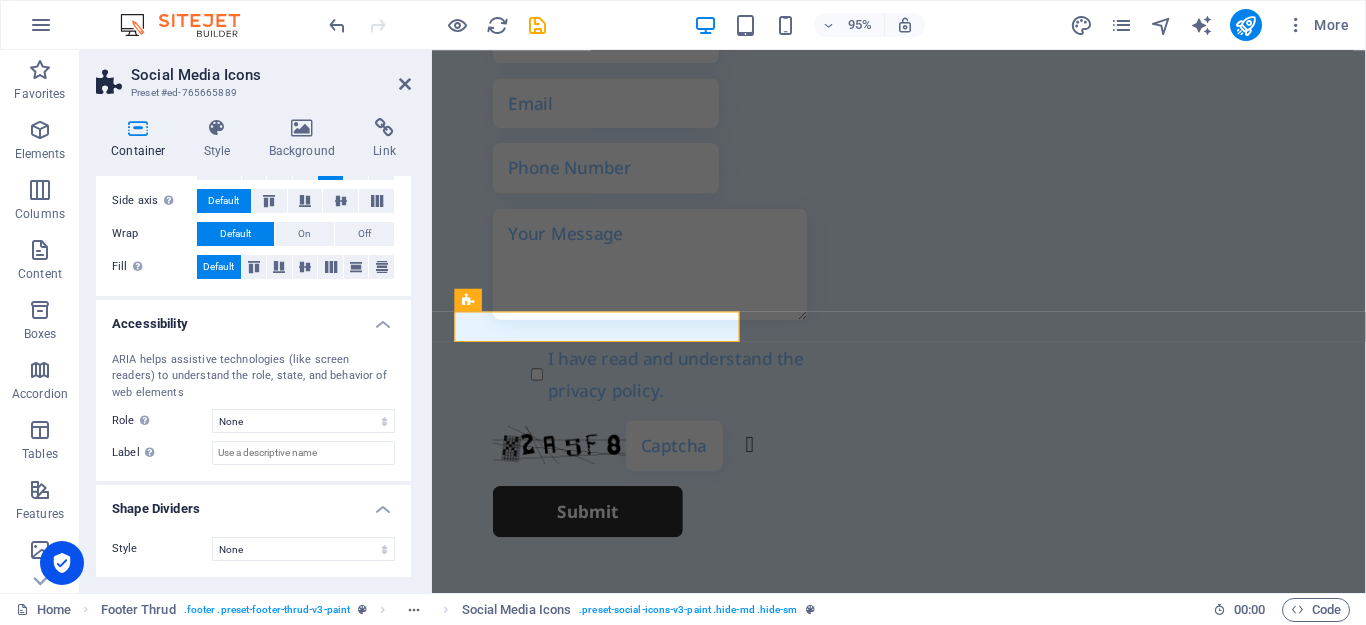 scroll, scrollTop: 0, scrollLeft: 0, axis: both 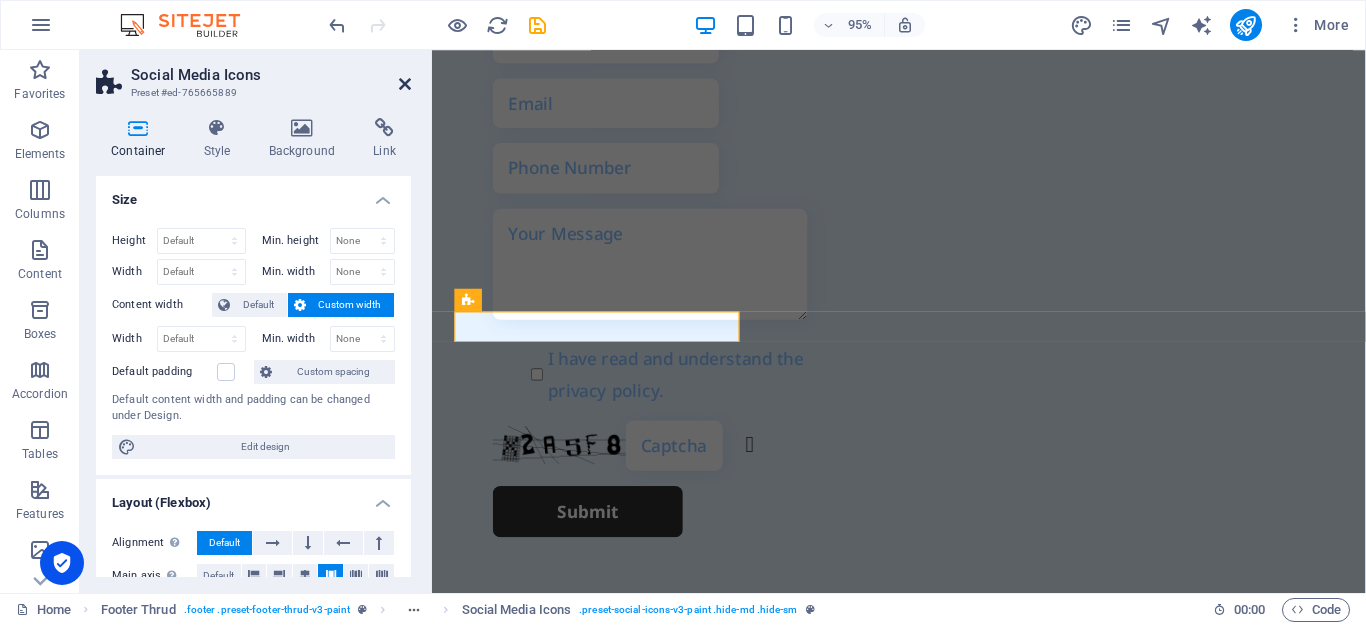 click at bounding box center (405, 84) 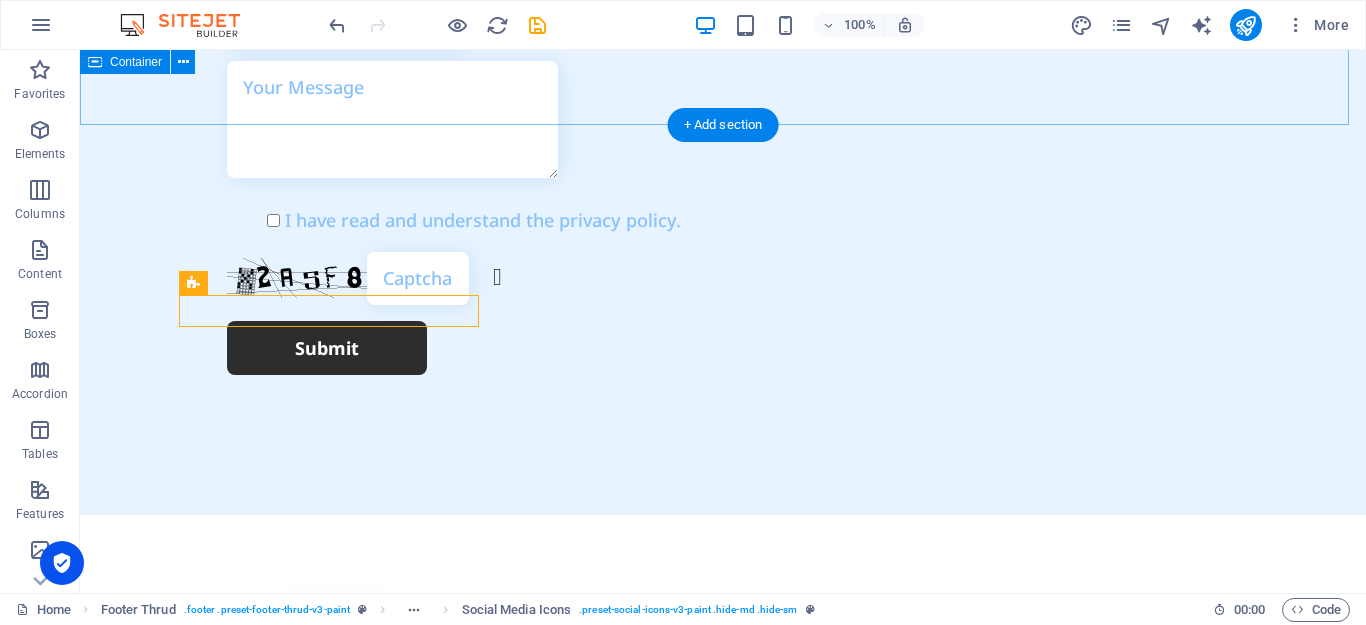 scroll, scrollTop: 6259, scrollLeft: 0, axis: vertical 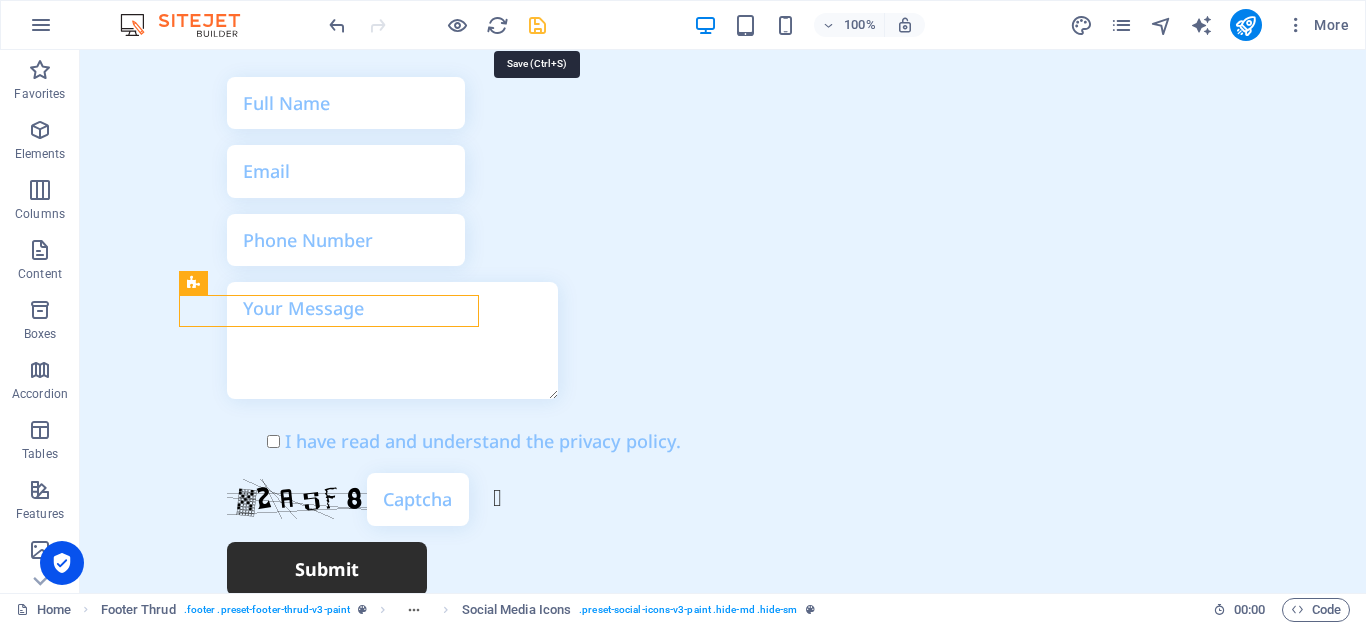 click at bounding box center (537, 25) 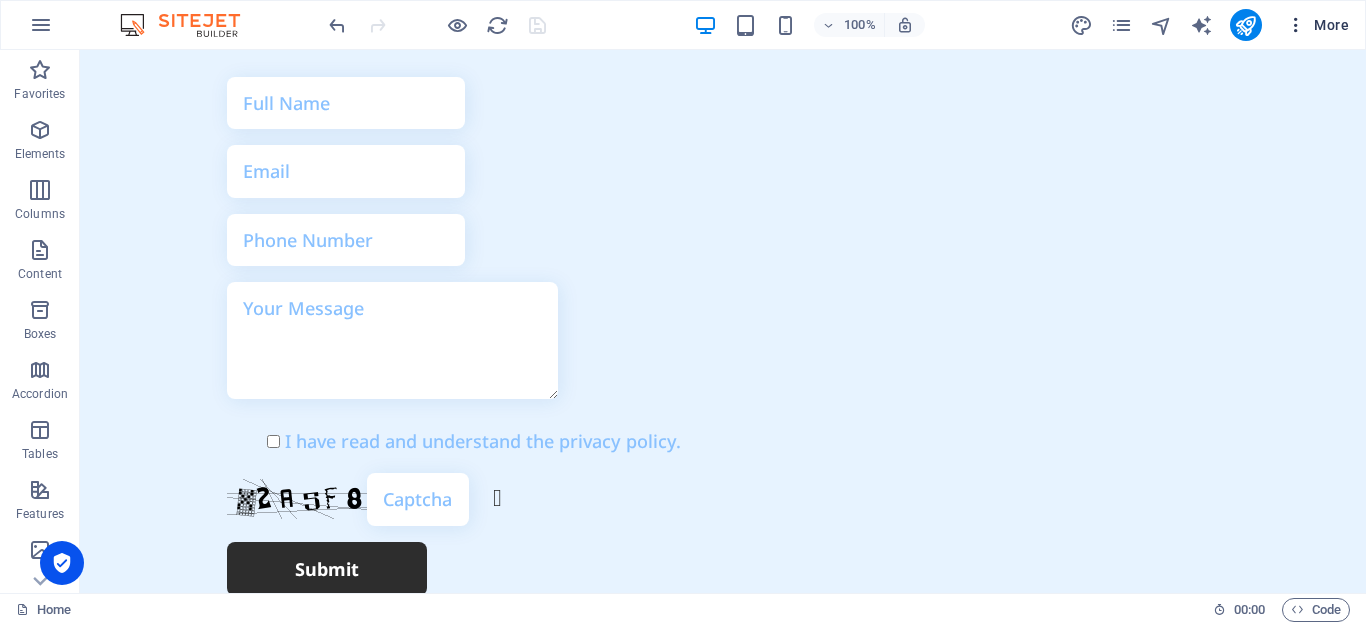 click at bounding box center (1296, 25) 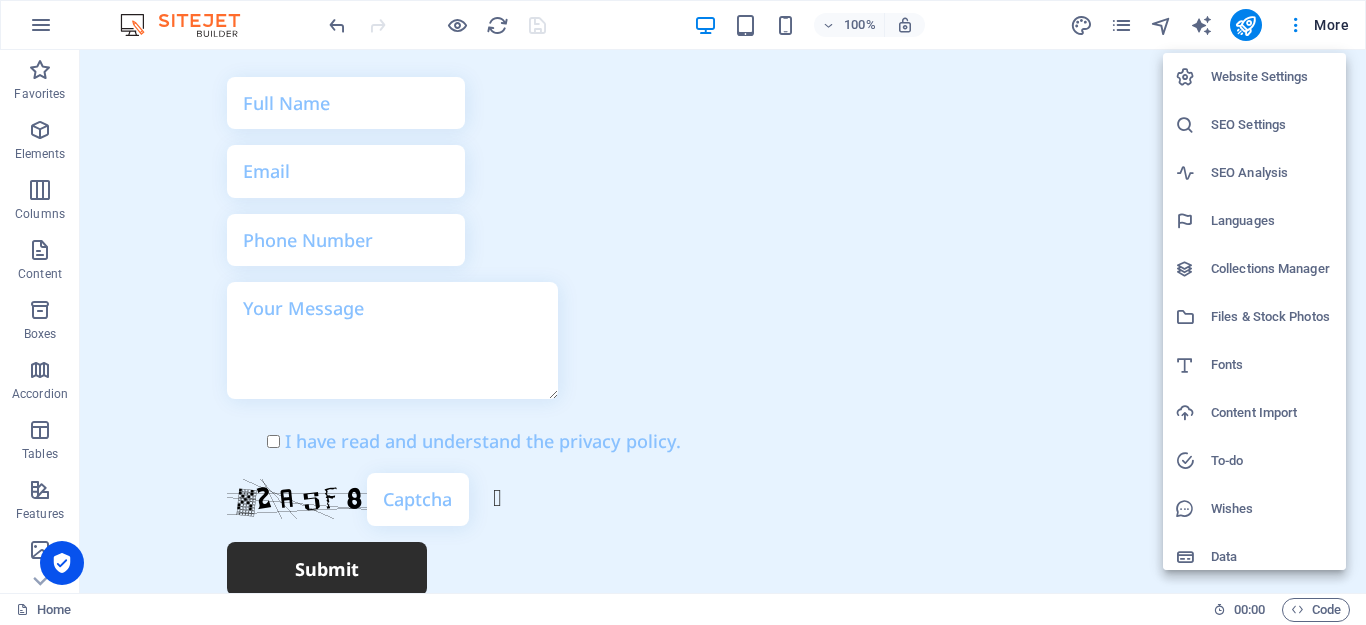click at bounding box center [683, 312] 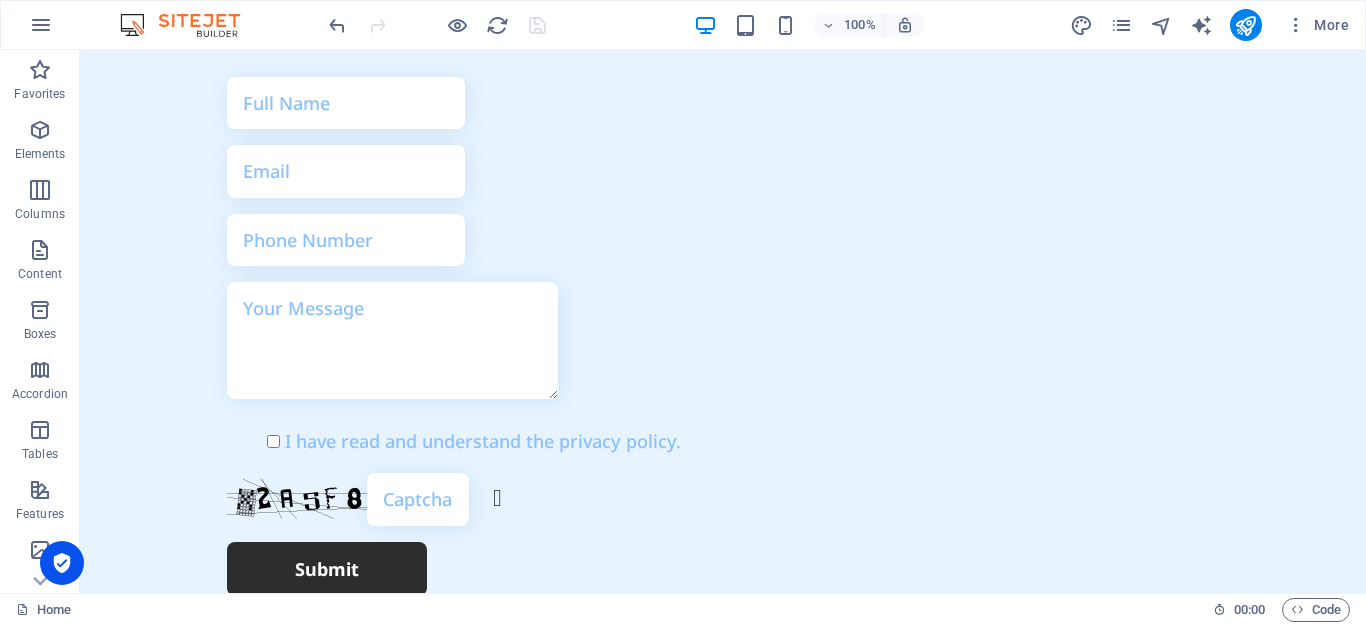click at bounding box center (41, 25) 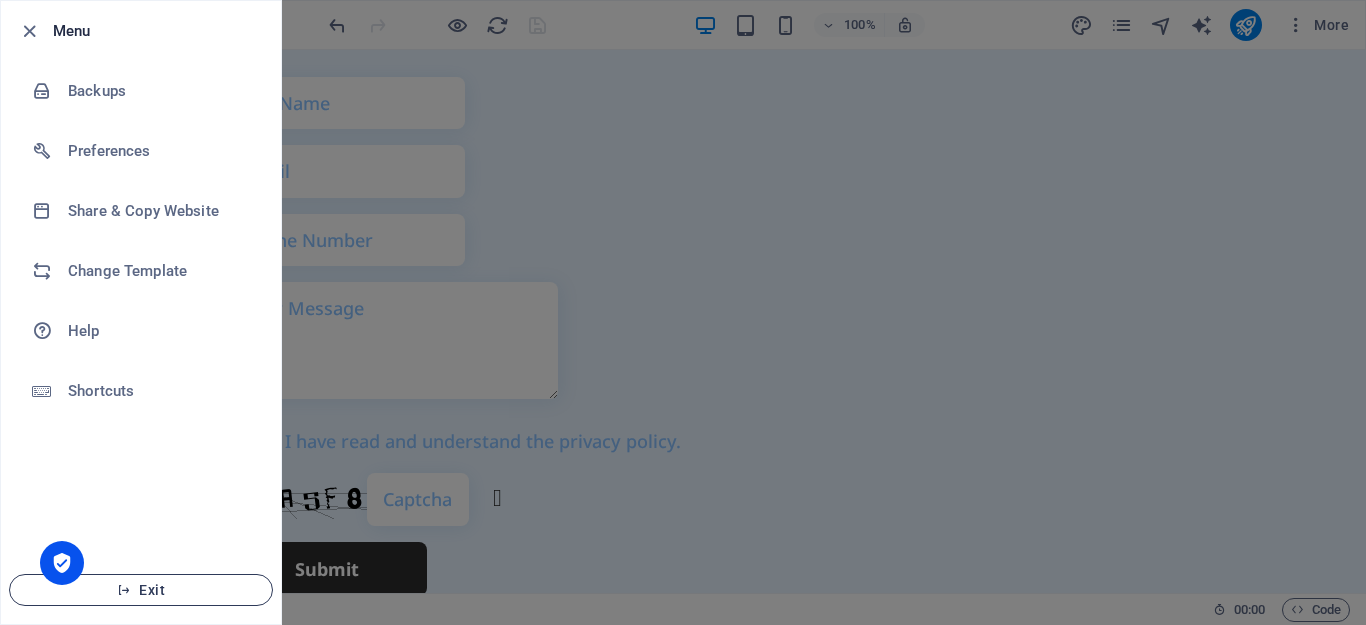 click on "Exit" at bounding box center (141, 590) 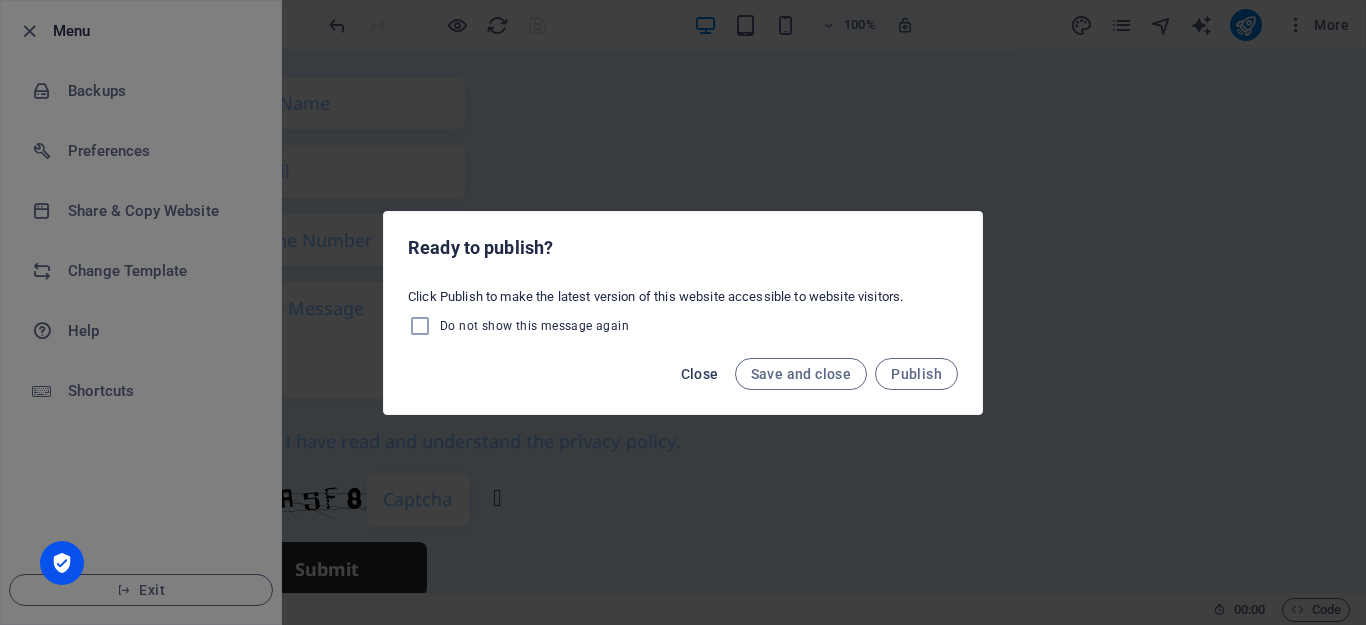 click on "Close" at bounding box center [700, 374] 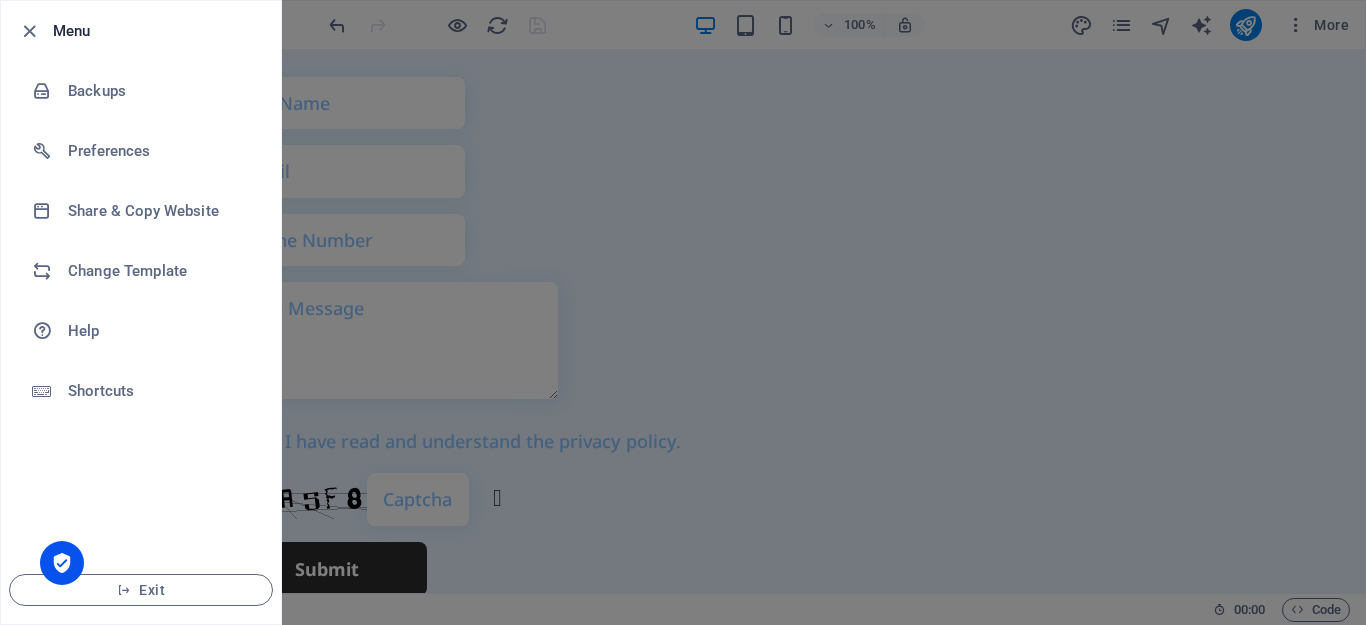 click at bounding box center (683, 312) 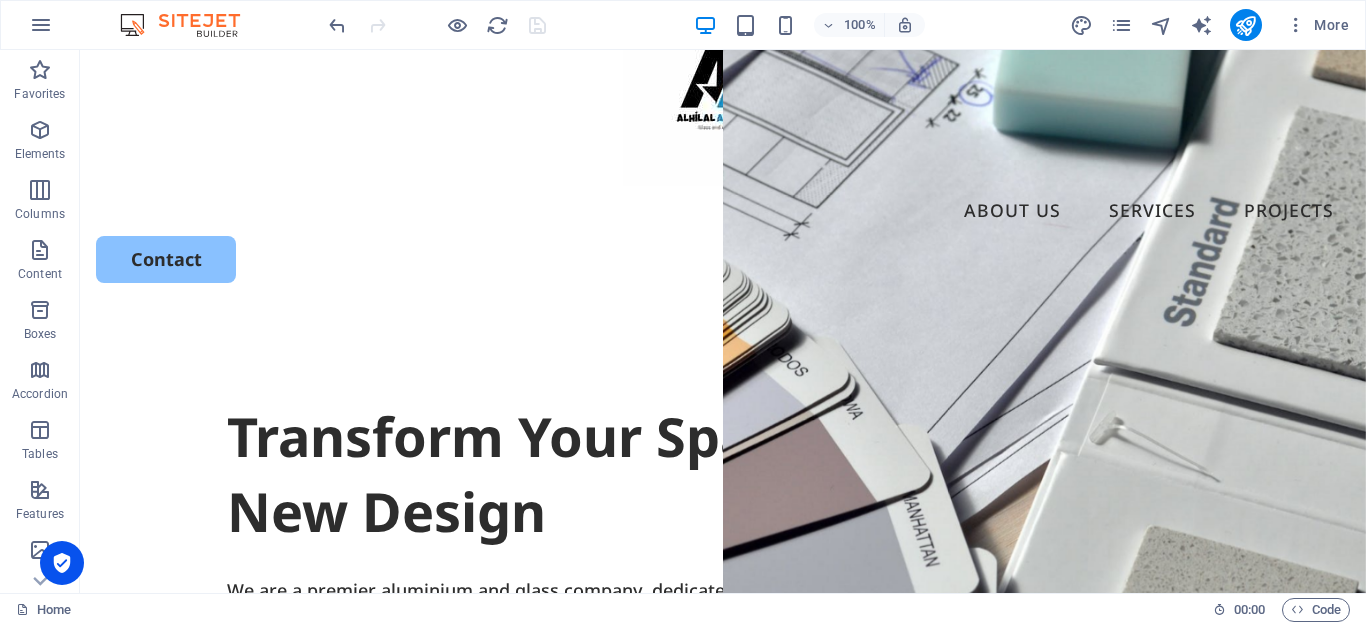 scroll, scrollTop: 0, scrollLeft: 0, axis: both 